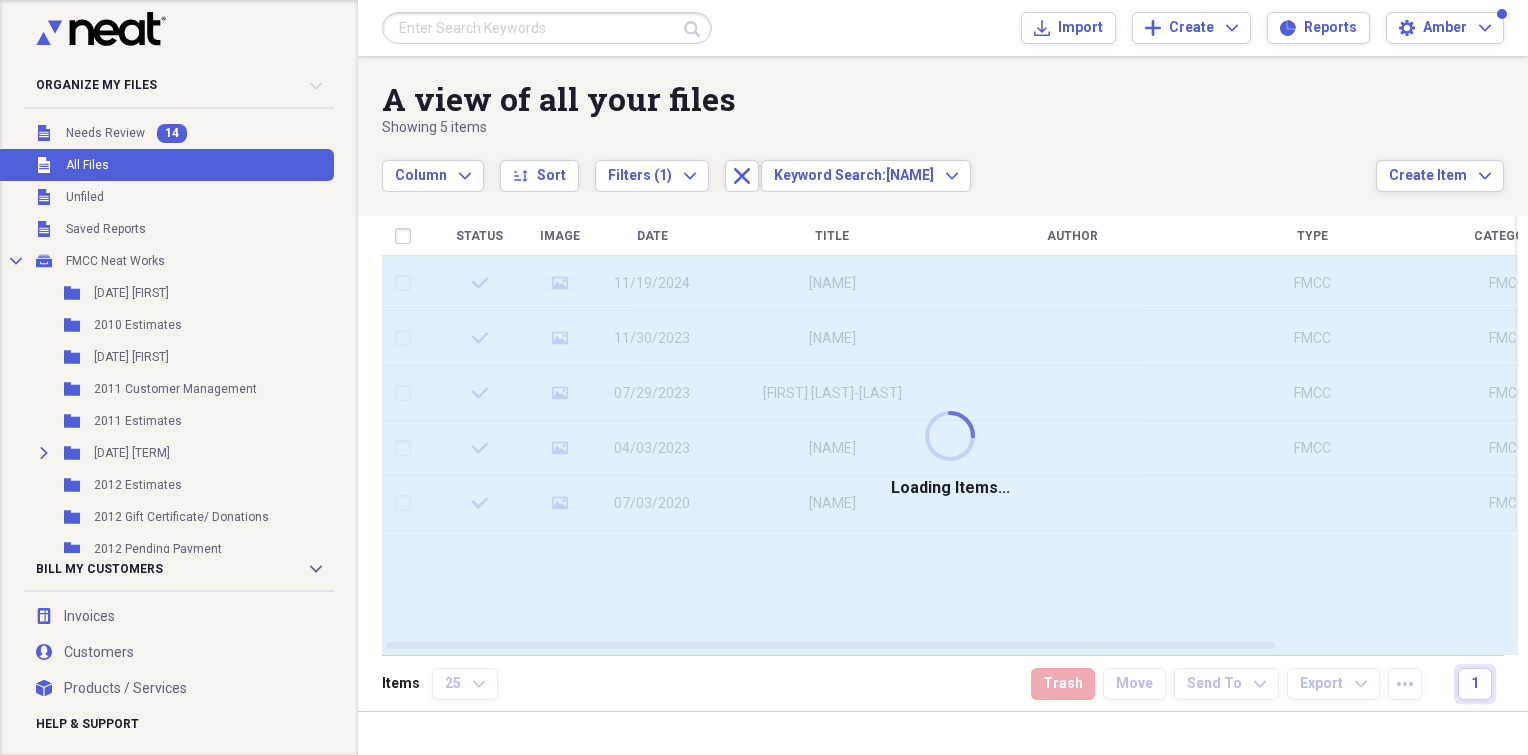 scroll, scrollTop: 0, scrollLeft: 0, axis: both 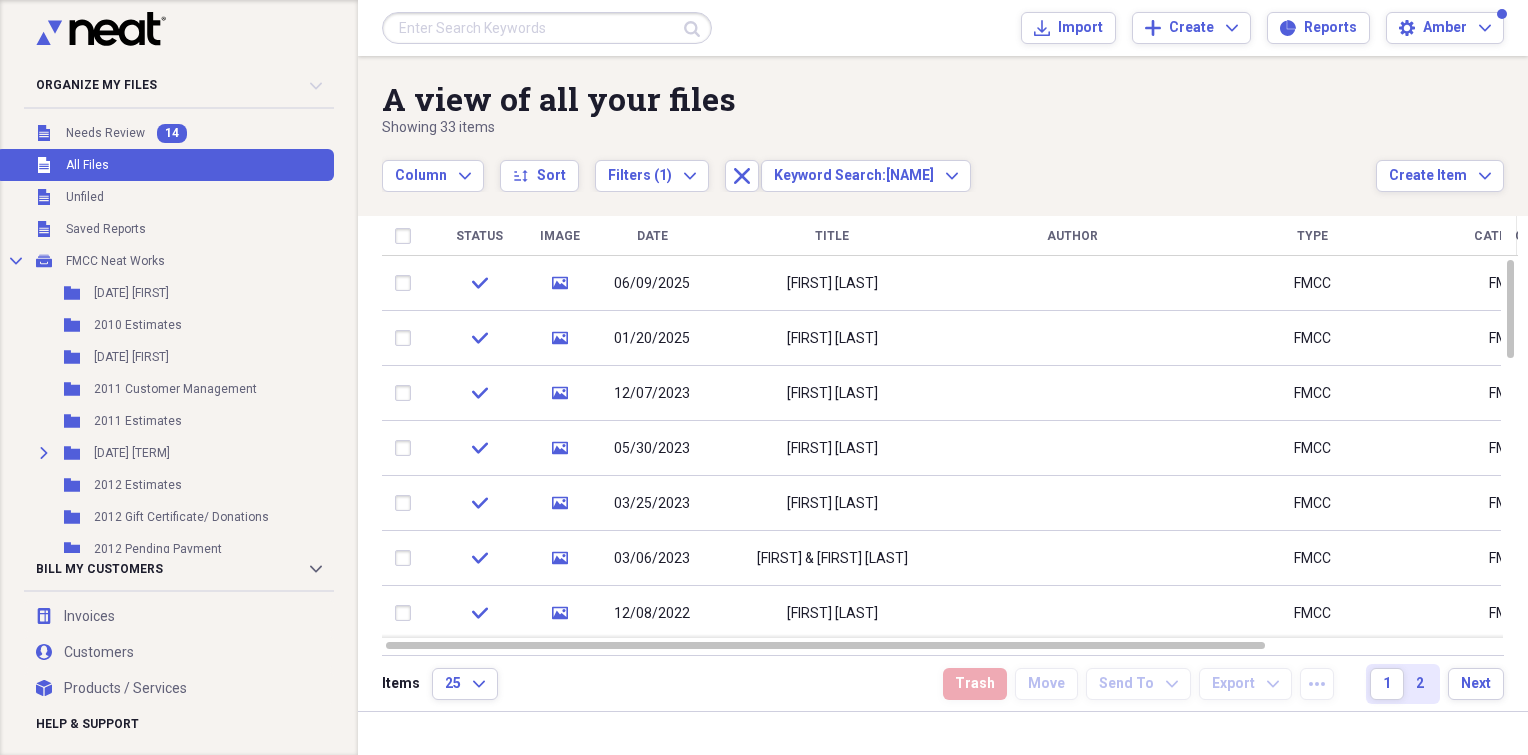 click on "[FIRST] [LAST]" at bounding box center (832, 338) 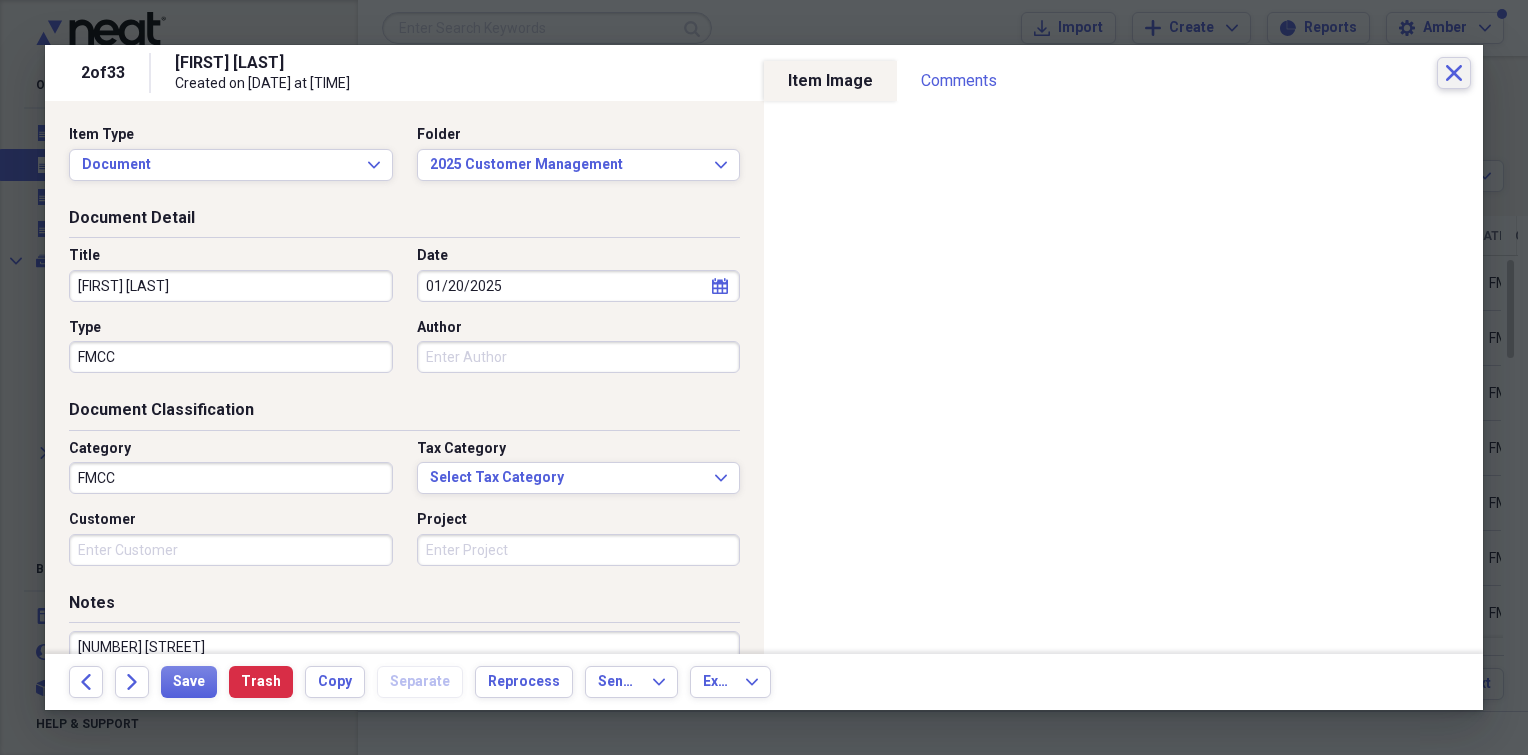click 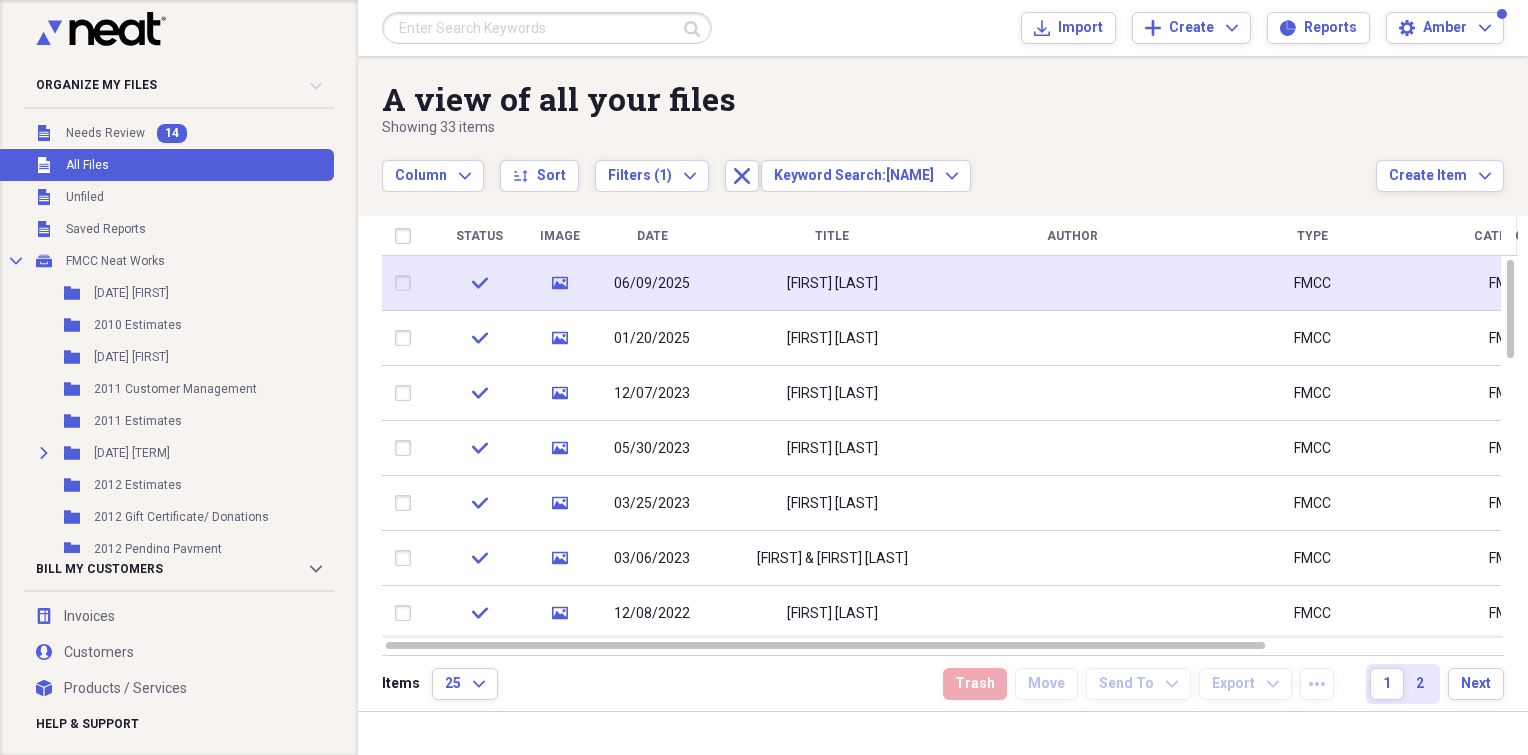 click on "[FIRST] [LAST]" at bounding box center (832, 284) 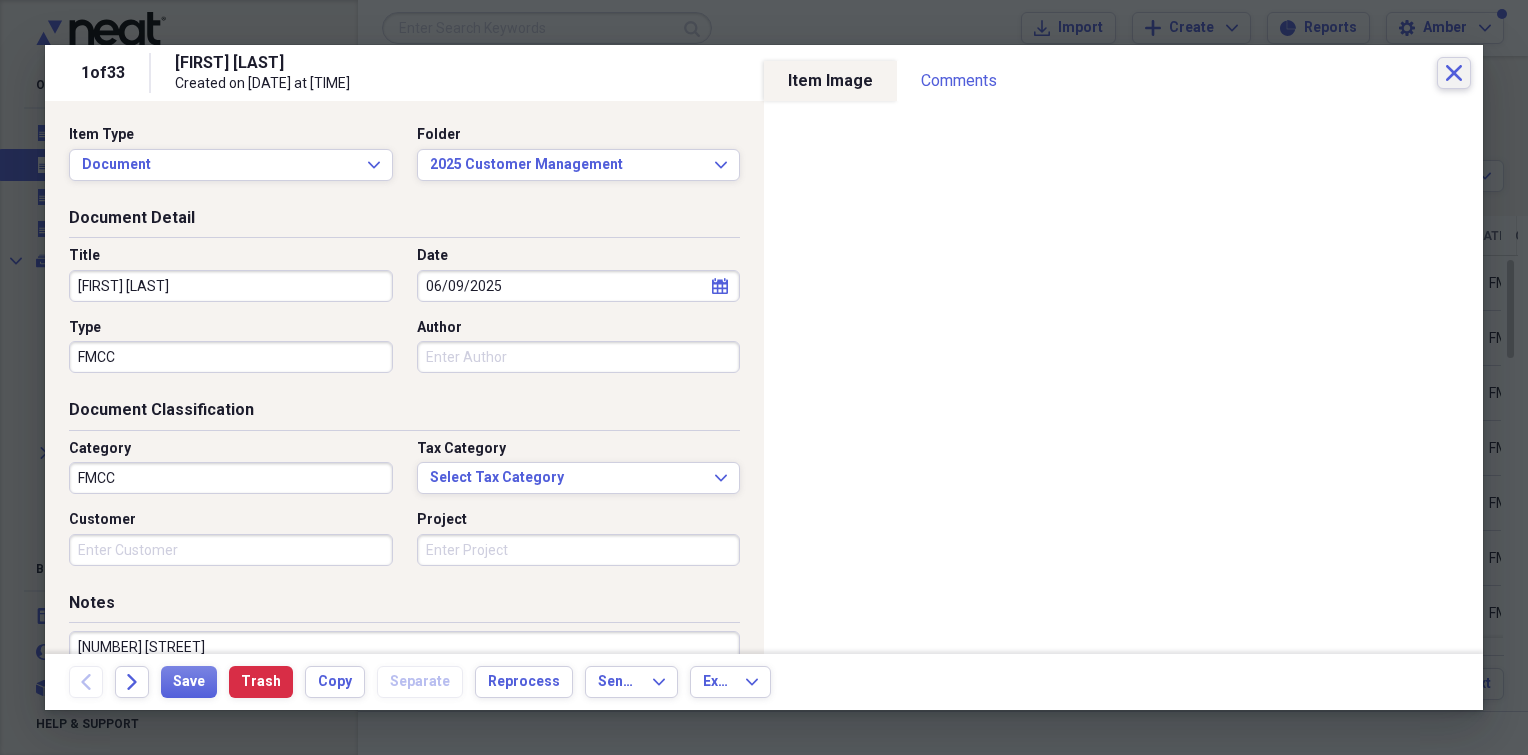 click on "Close" at bounding box center (1454, 73) 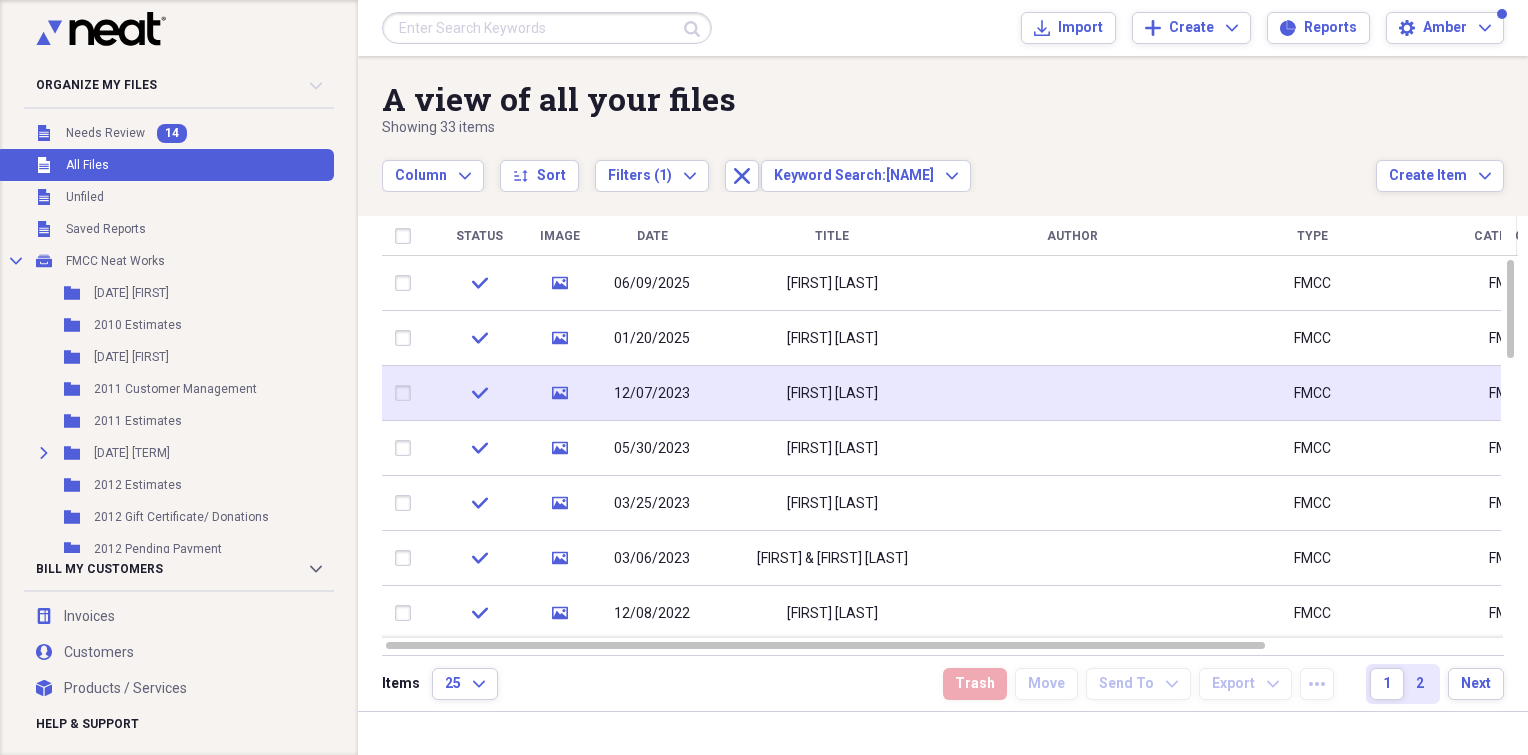 click on "[FIRST] [LAST]" at bounding box center (832, 393) 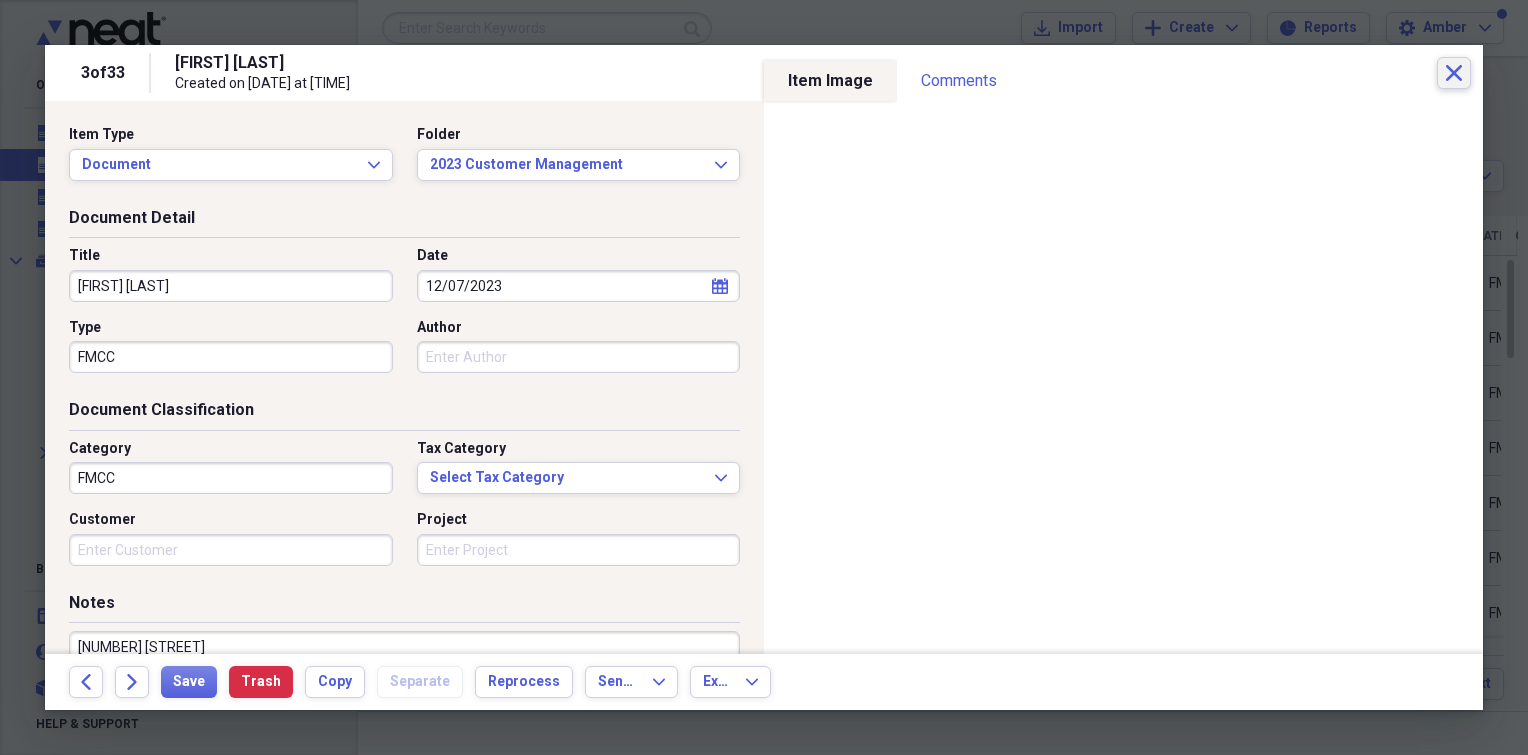 click on "Close" at bounding box center (1454, 73) 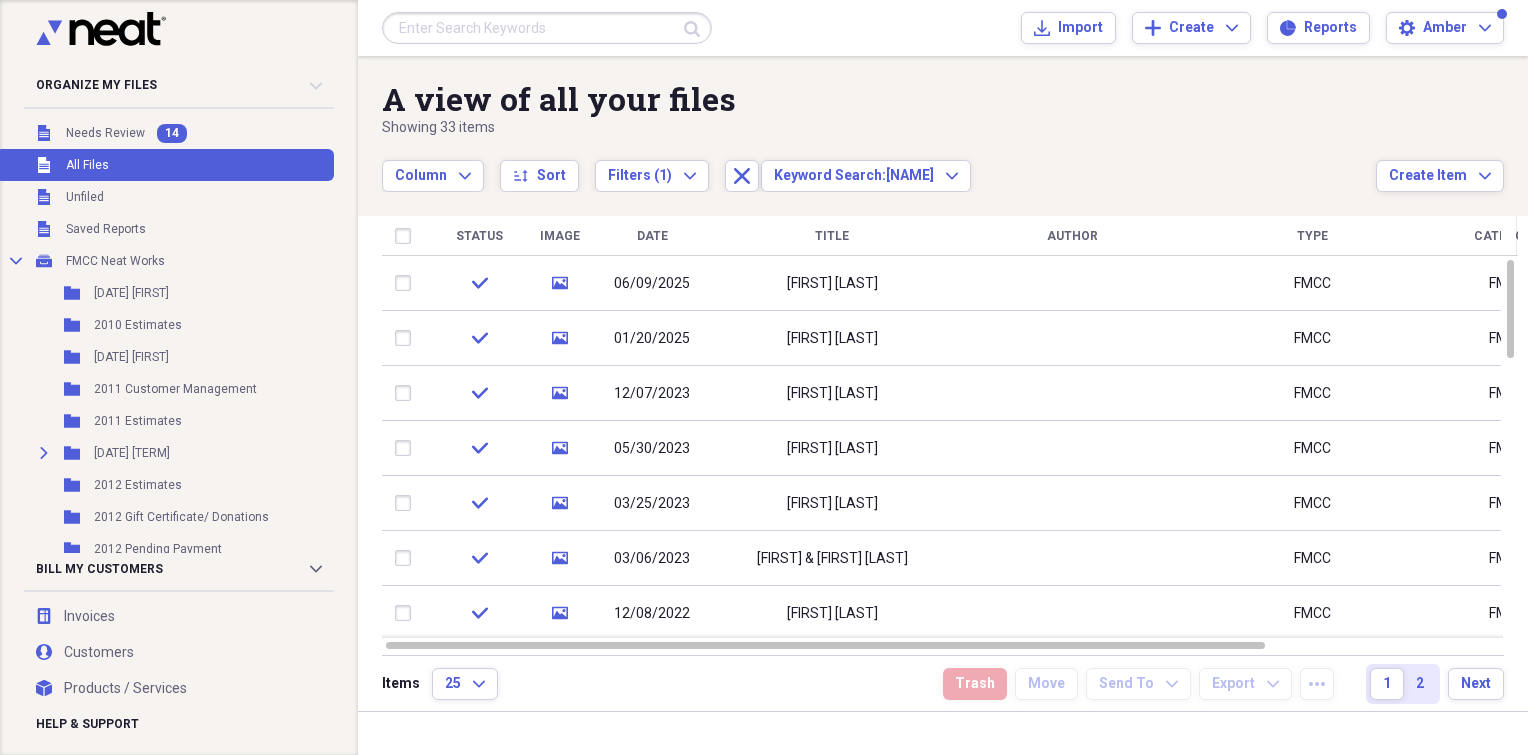 click at bounding box center (547, 28) 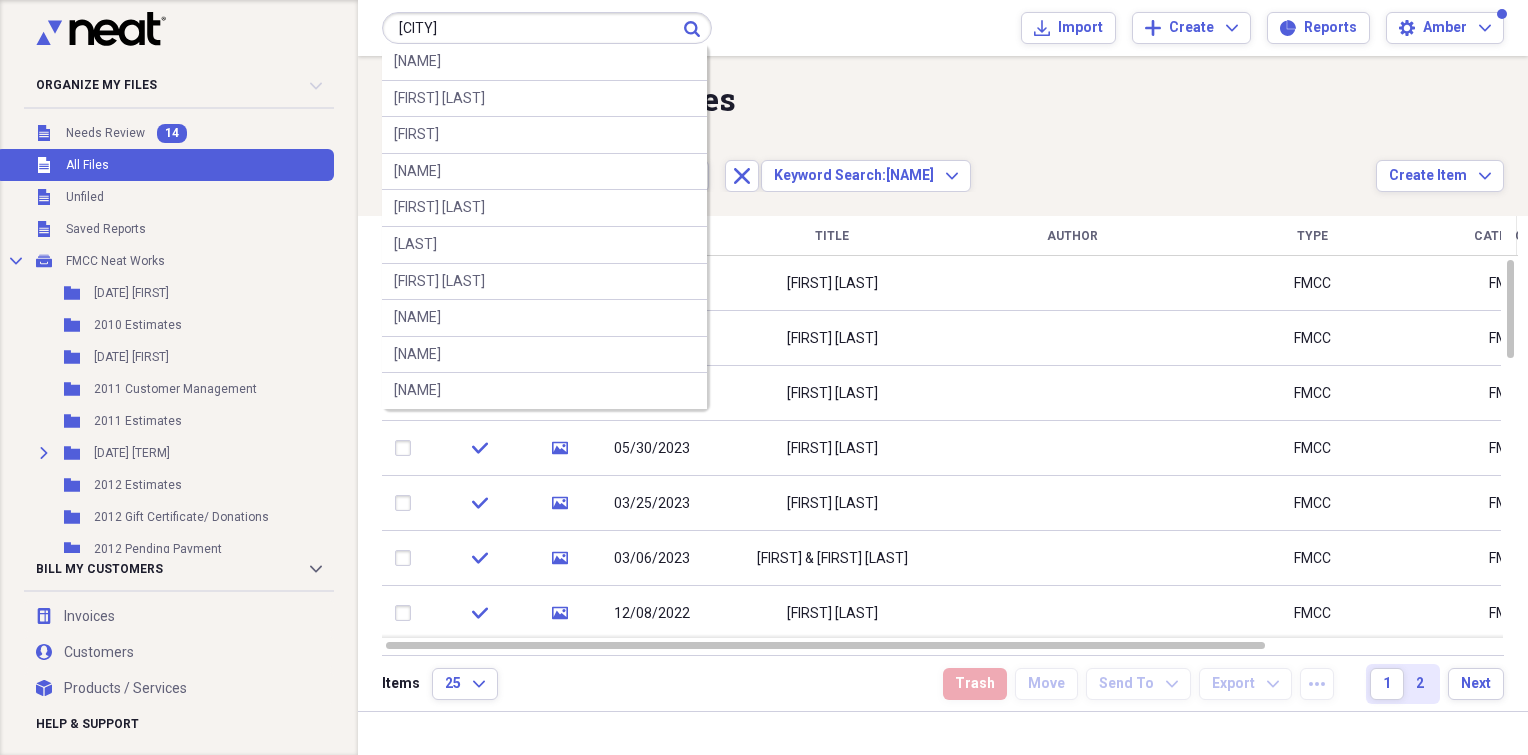 type on "[CITY]" 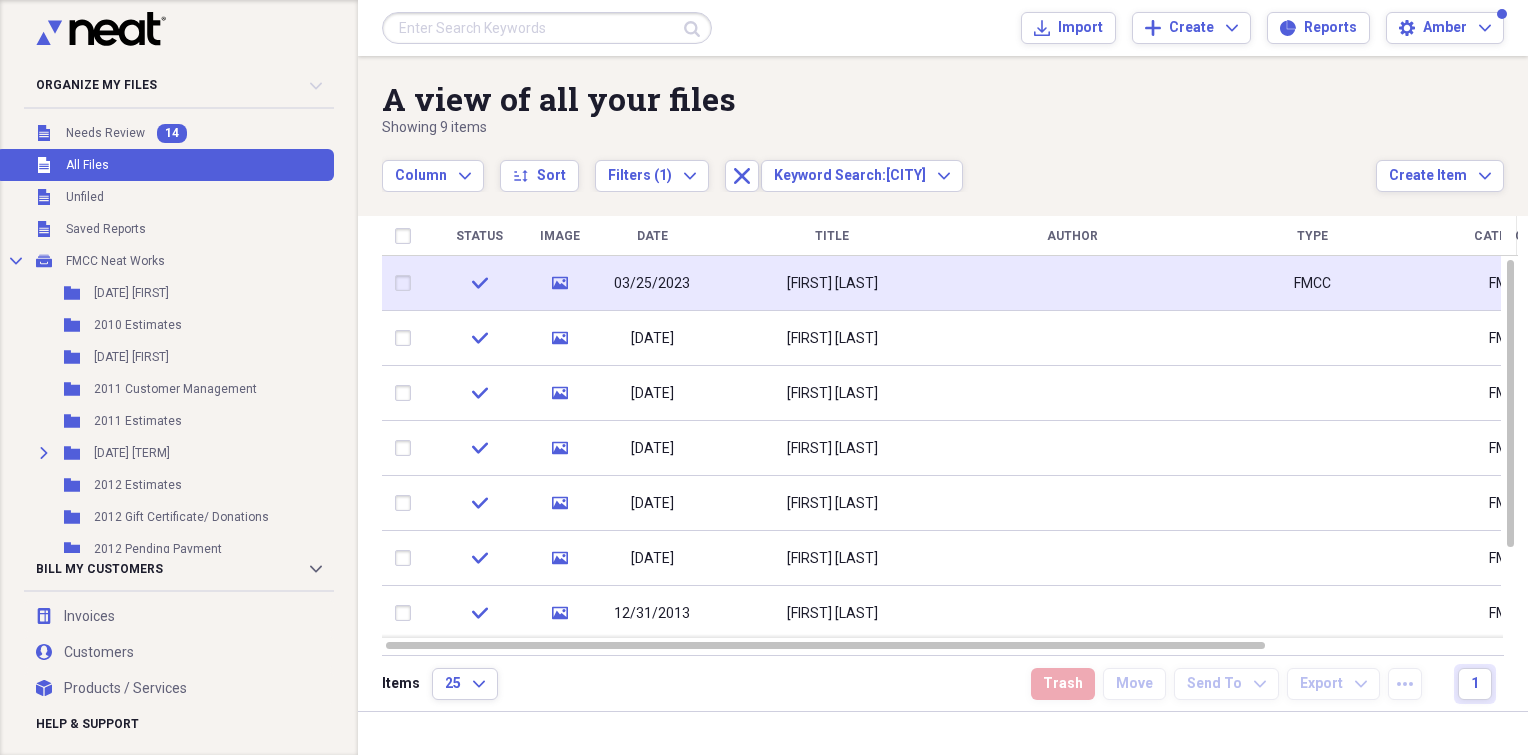 click on "[FIRST] [LAST]" at bounding box center [832, 283] 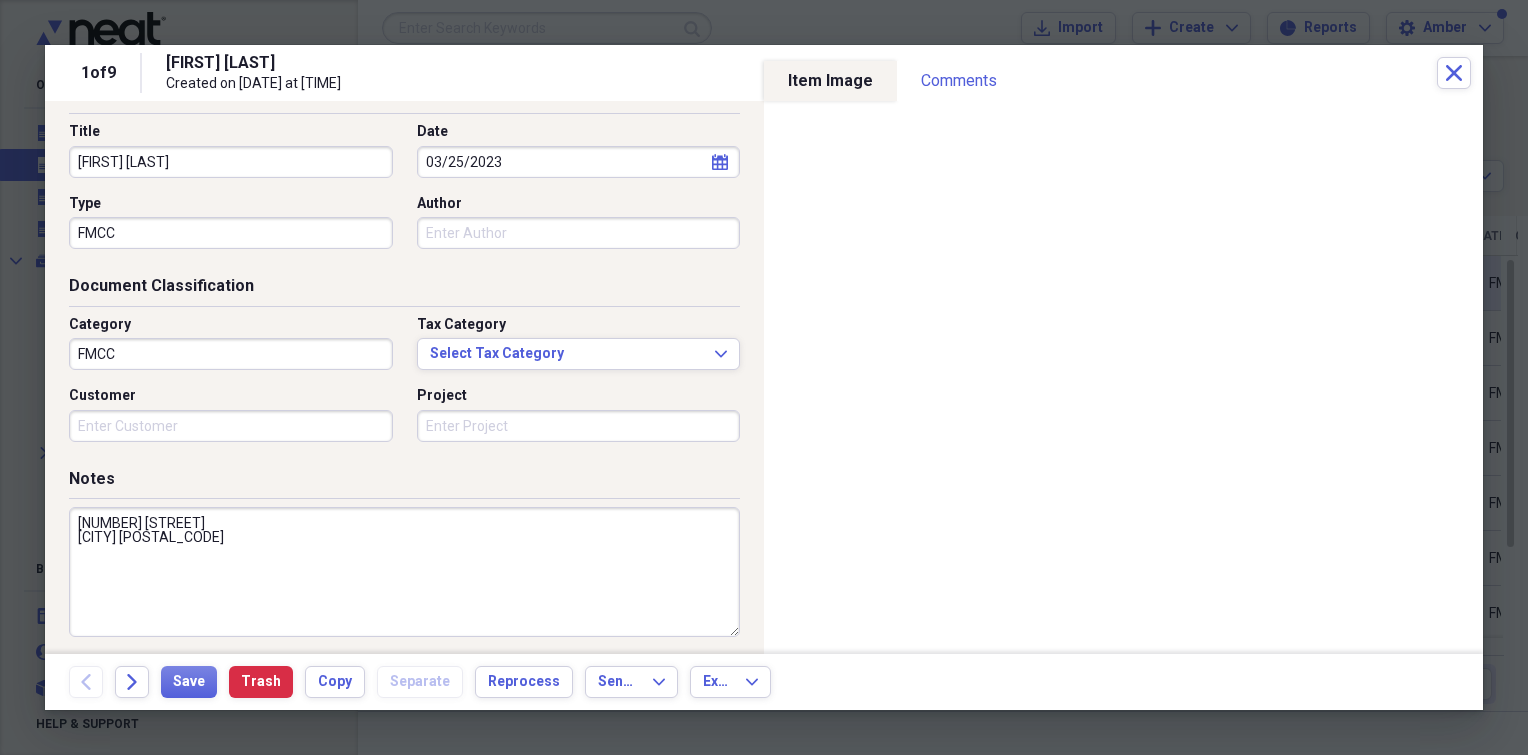scroll, scrollTop: 174, scrollLeft: 0, axis: vertical 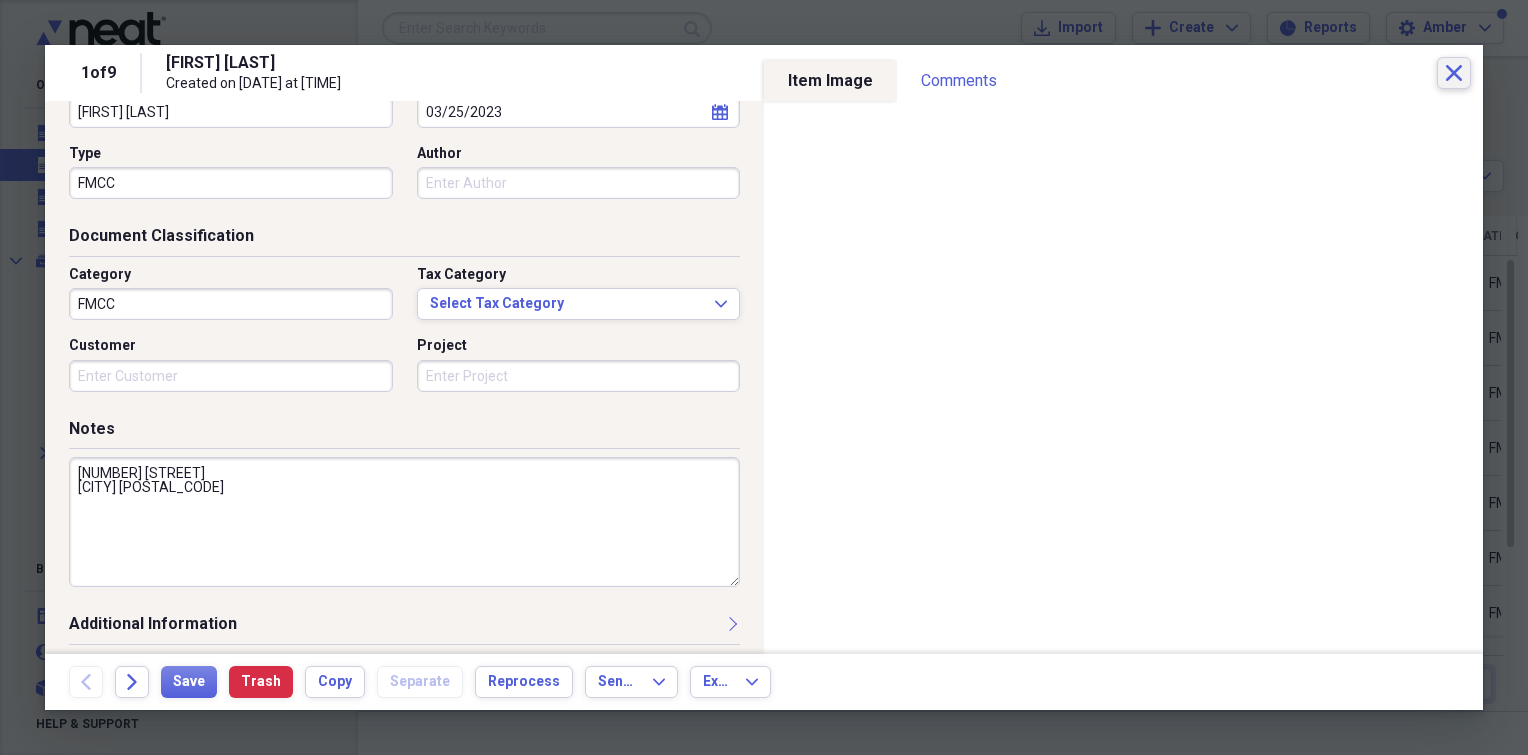 click on "Close" 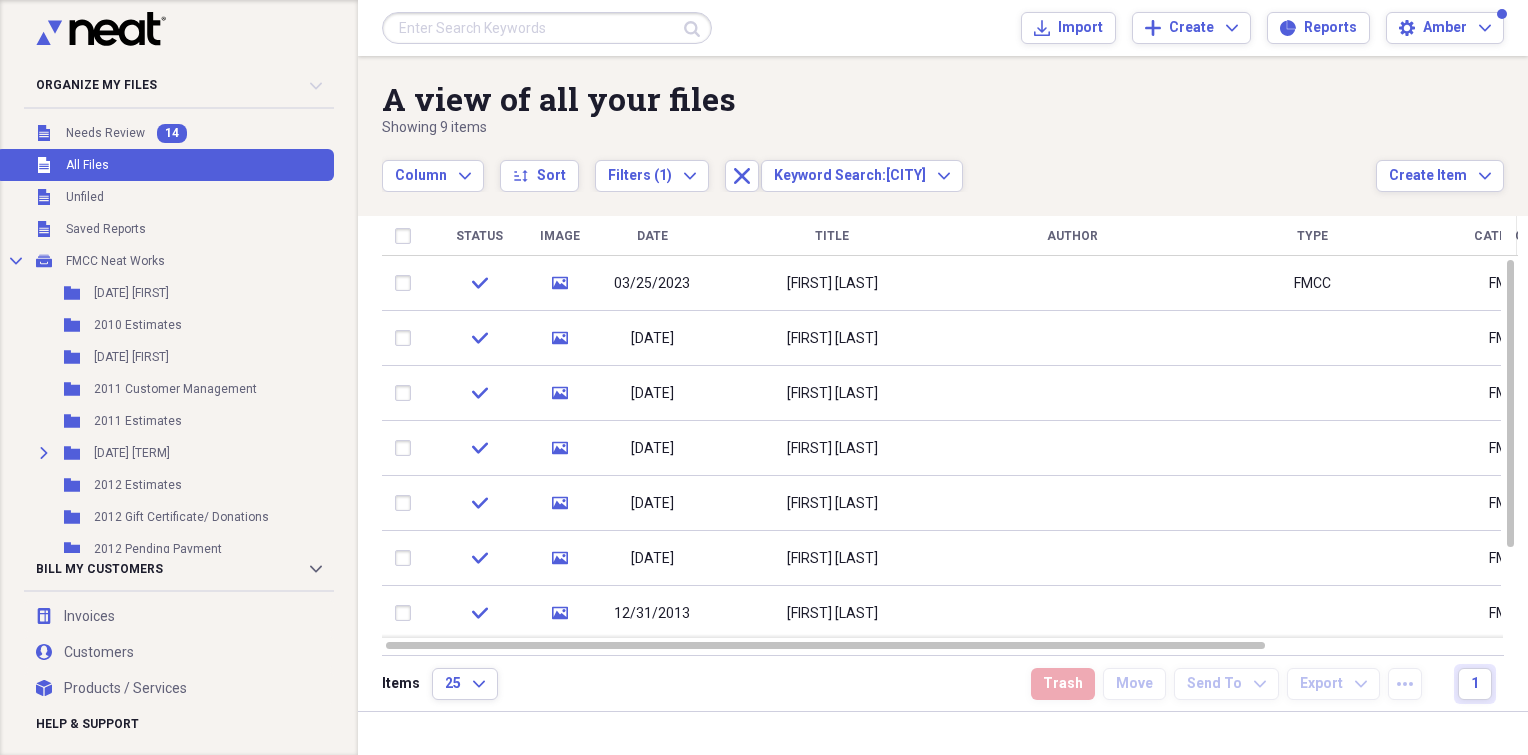 click at bounding box center [547, 28] 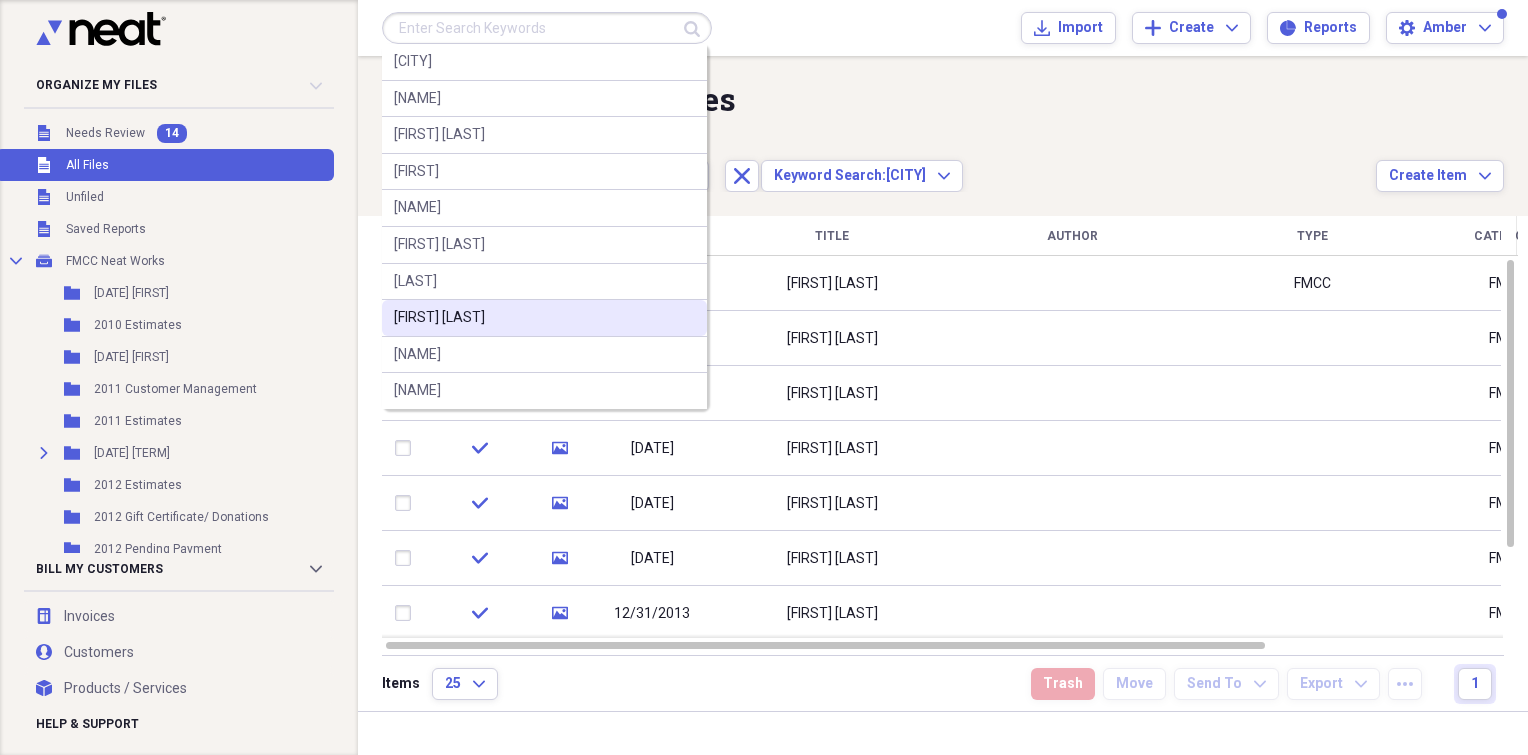 click on "[FIRST] [LAST]" at bounding box center [544, 318] 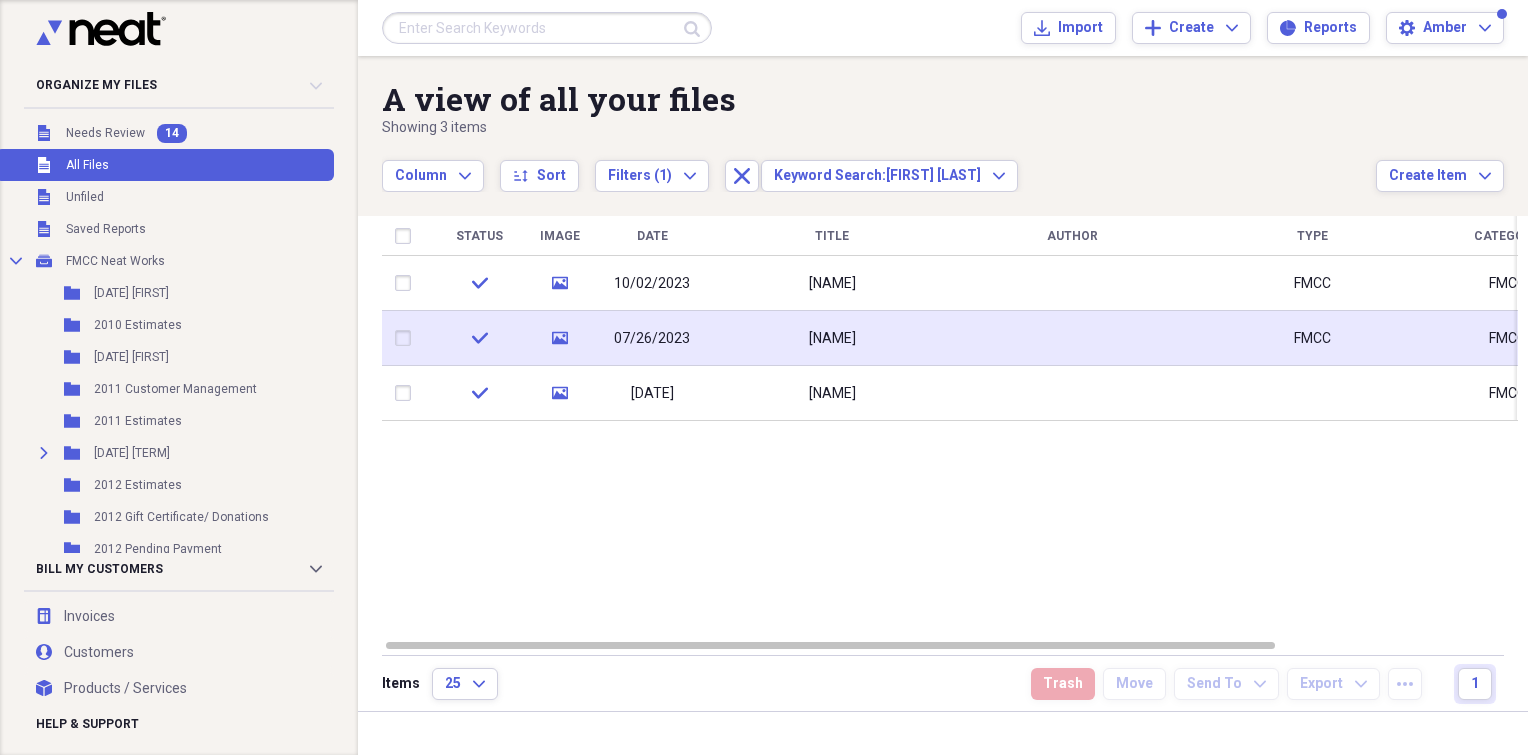 click on "[NAME]" at bounding box center [832, 338] 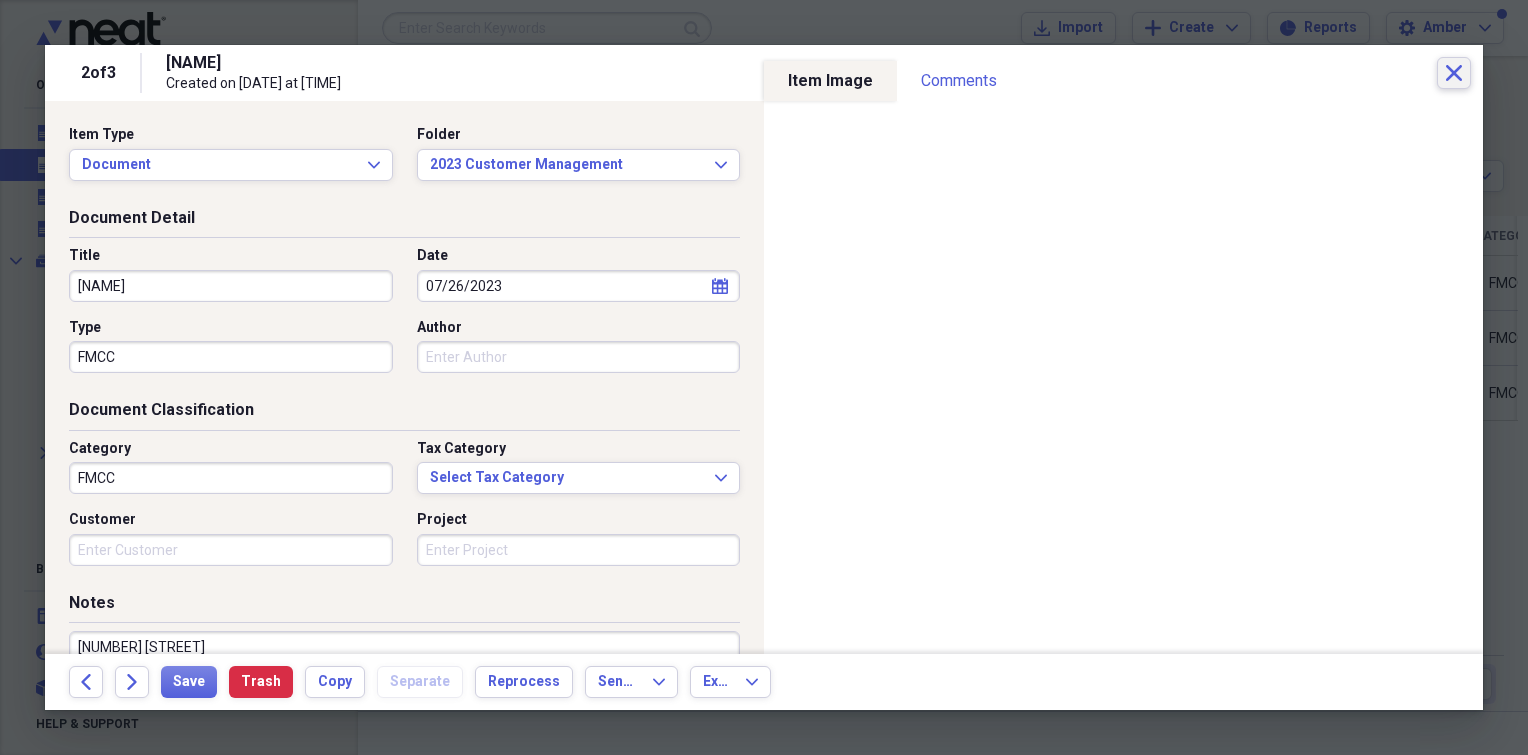 click on "Close" at bounding box center [1454, 73] 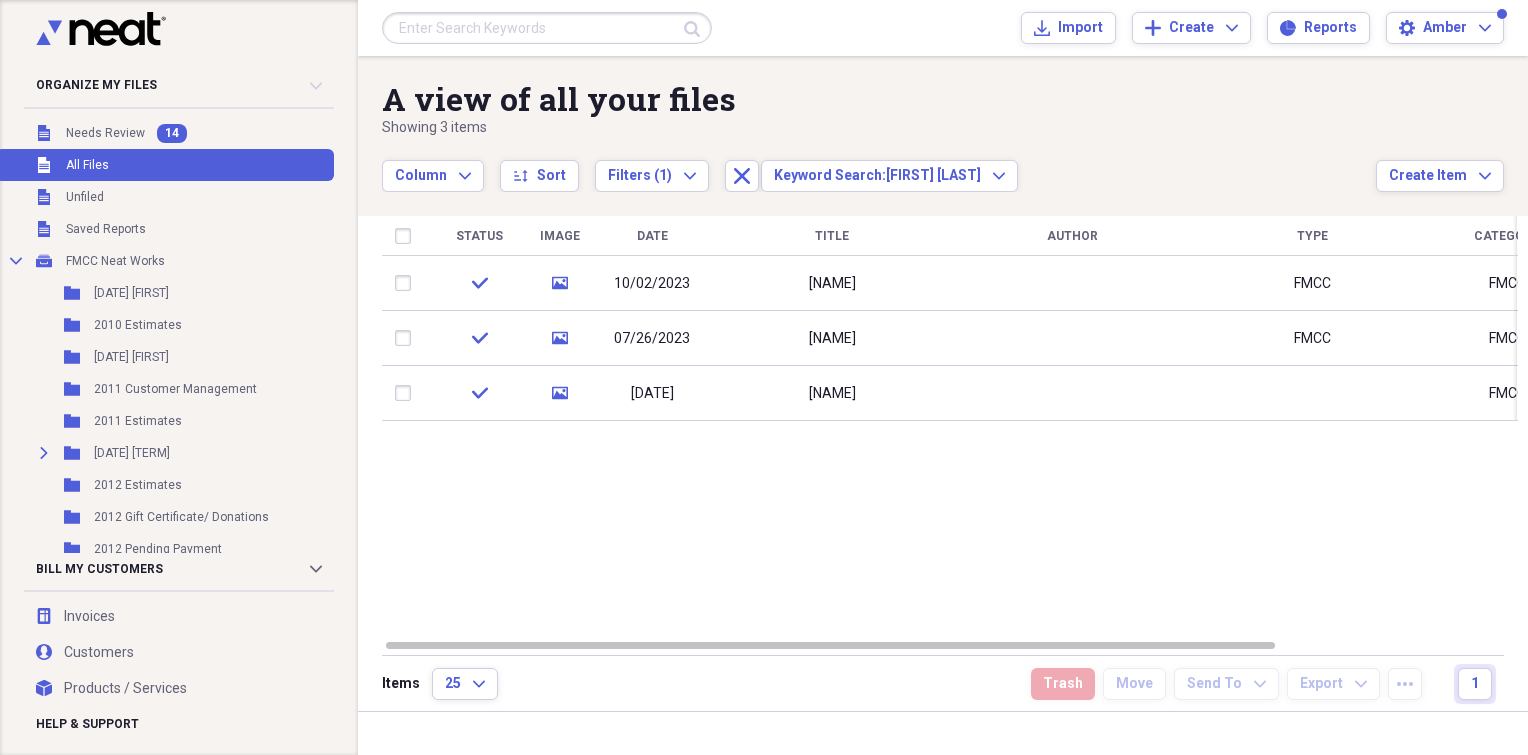 click at bounding box center (547, 28) 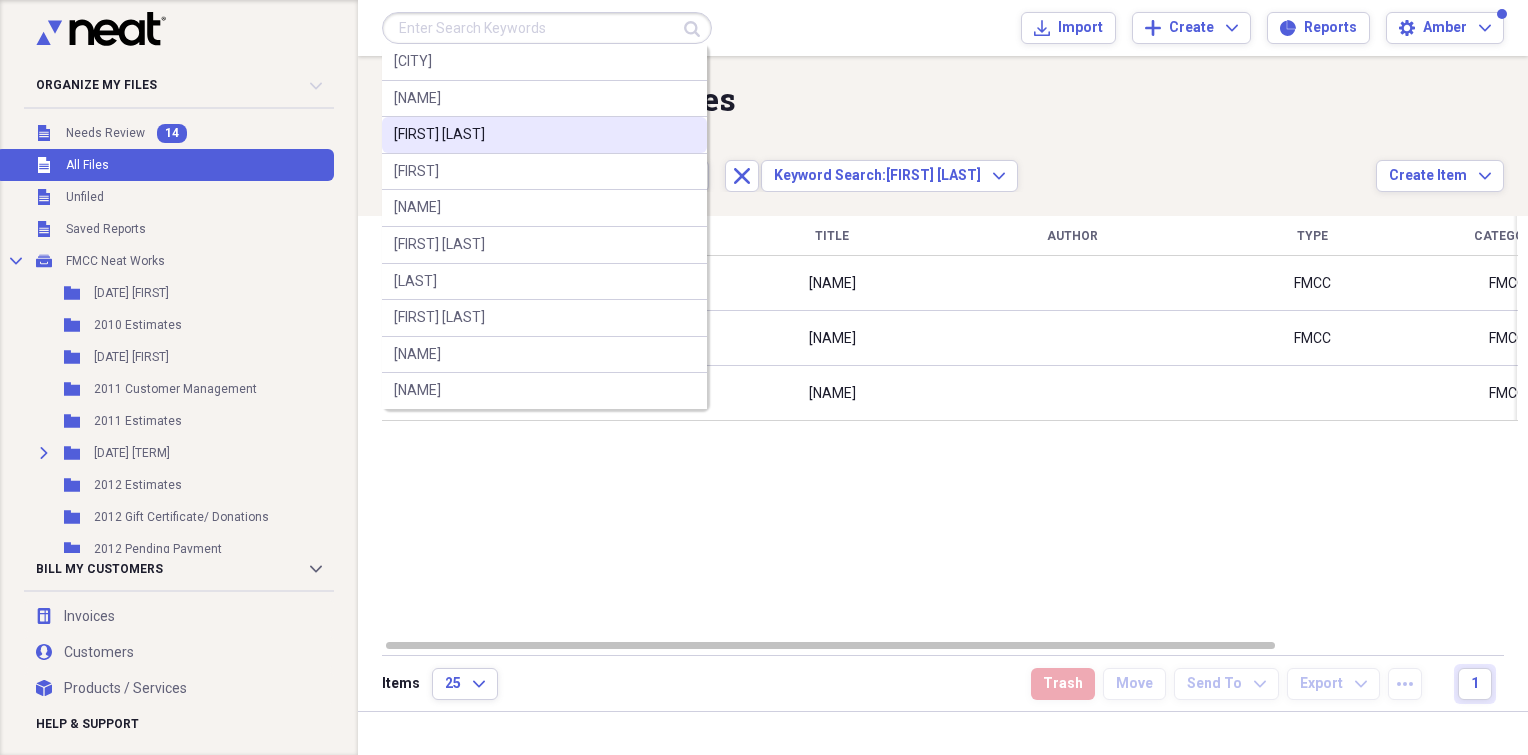 click on "[FIRST] [LAST]" at bounding box center (544, 135) 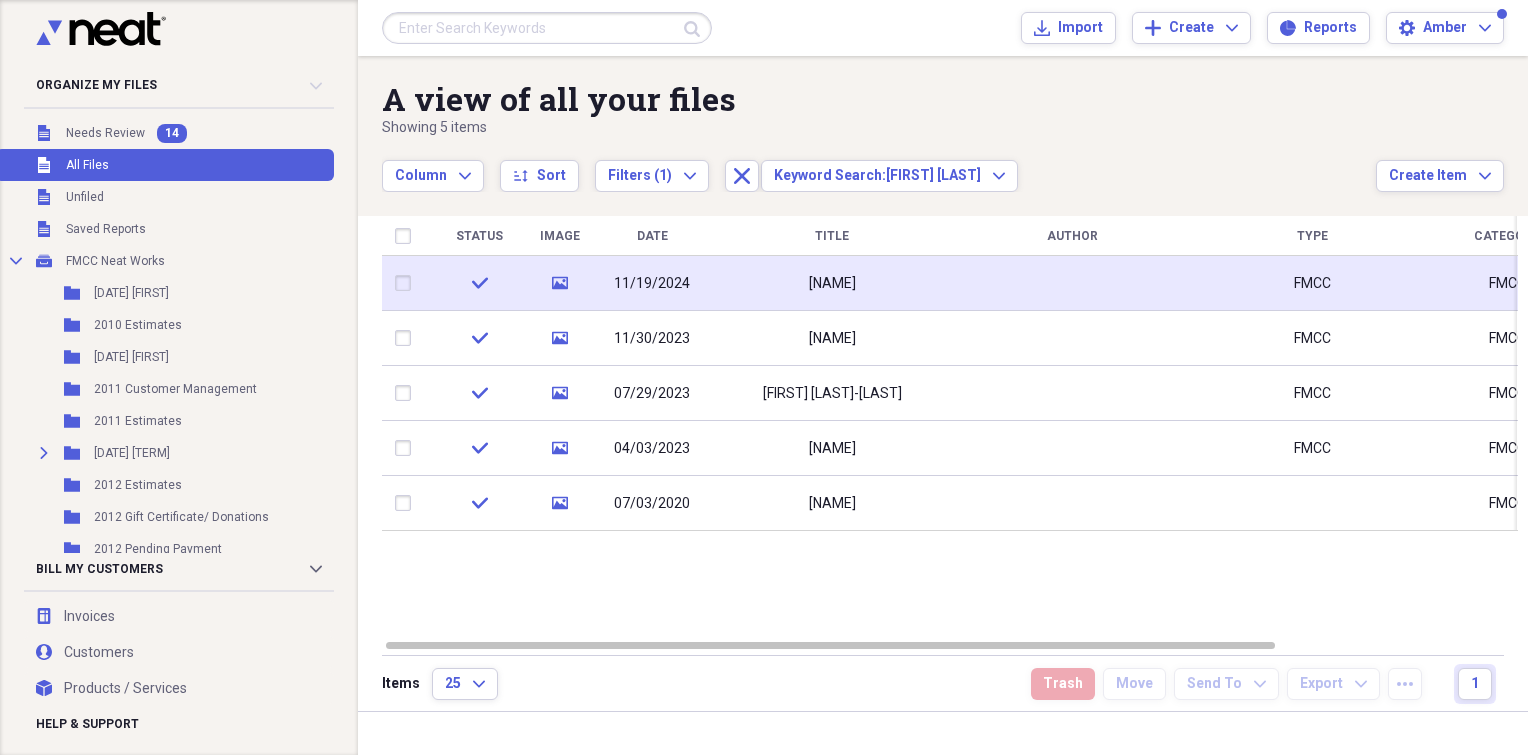 click on "[NAME]" at bounding box center [832, 284] 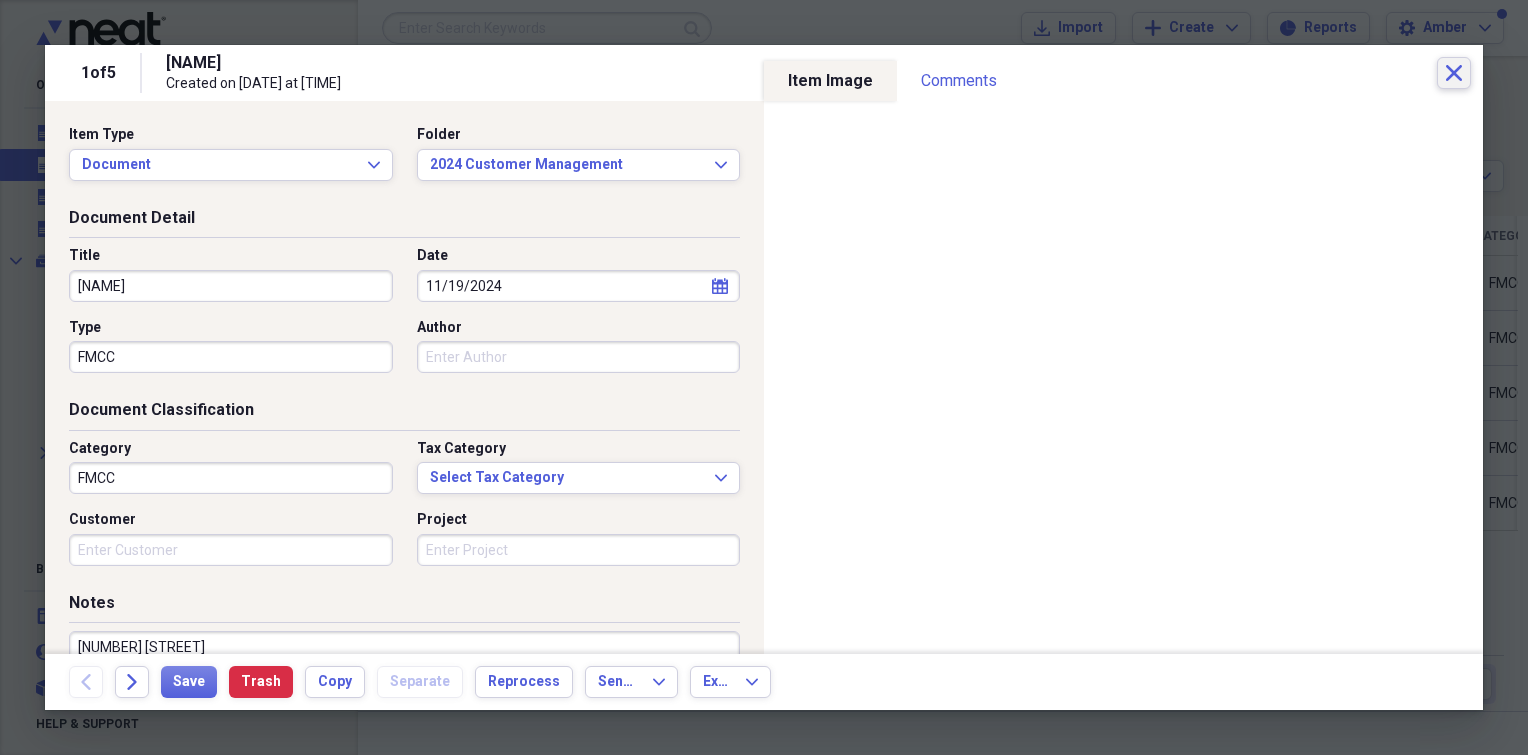 click on "Close" 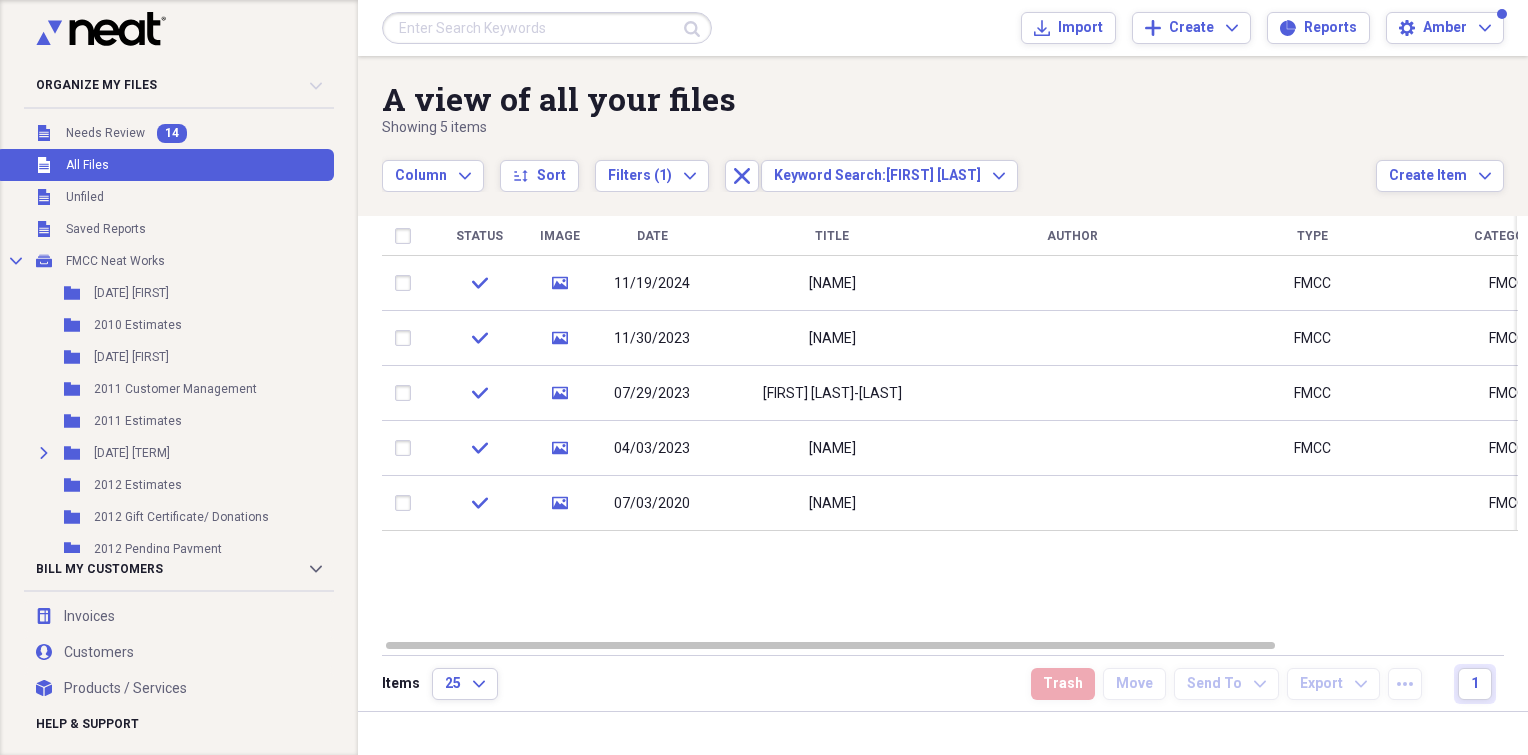 click at bounding box center [547, 28] 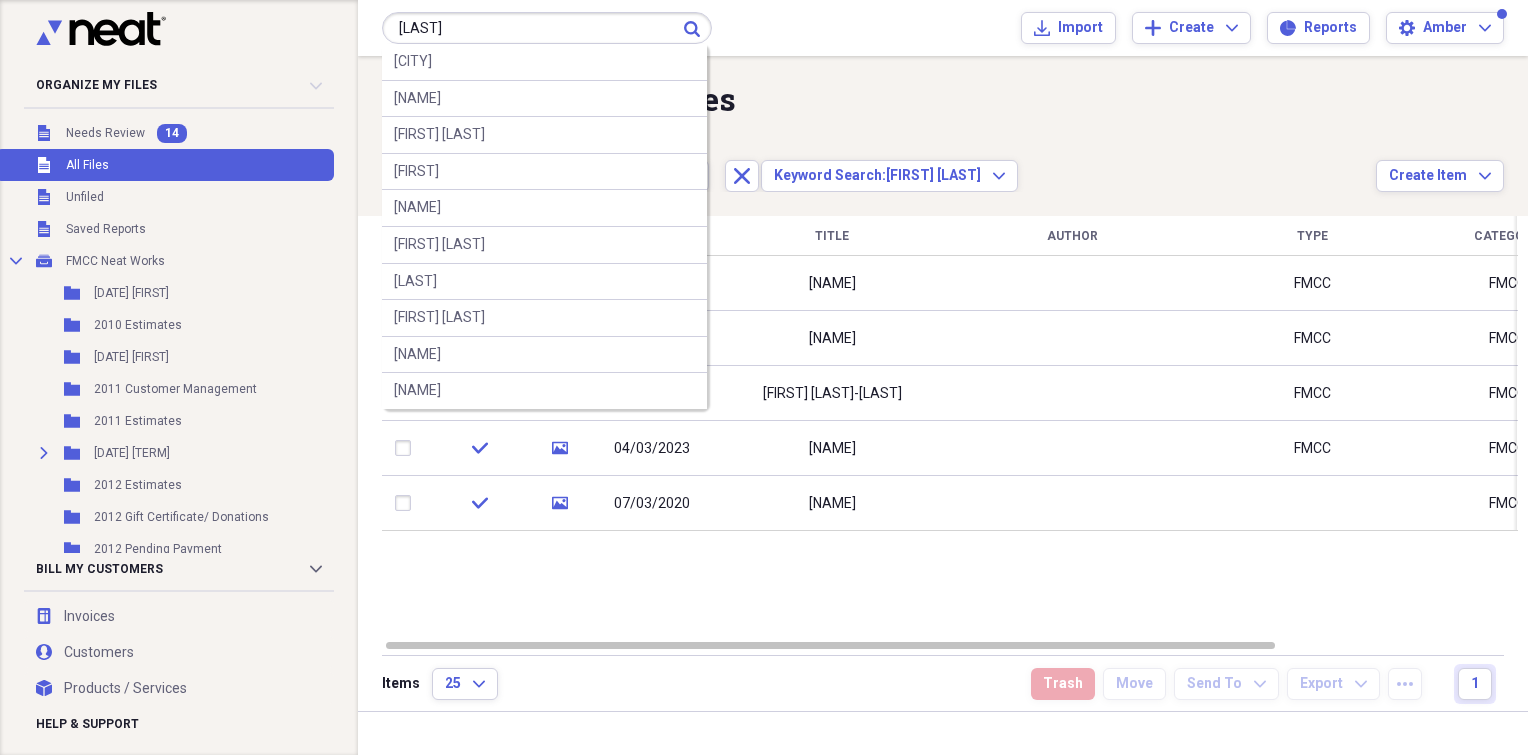 type on "[LAST]" 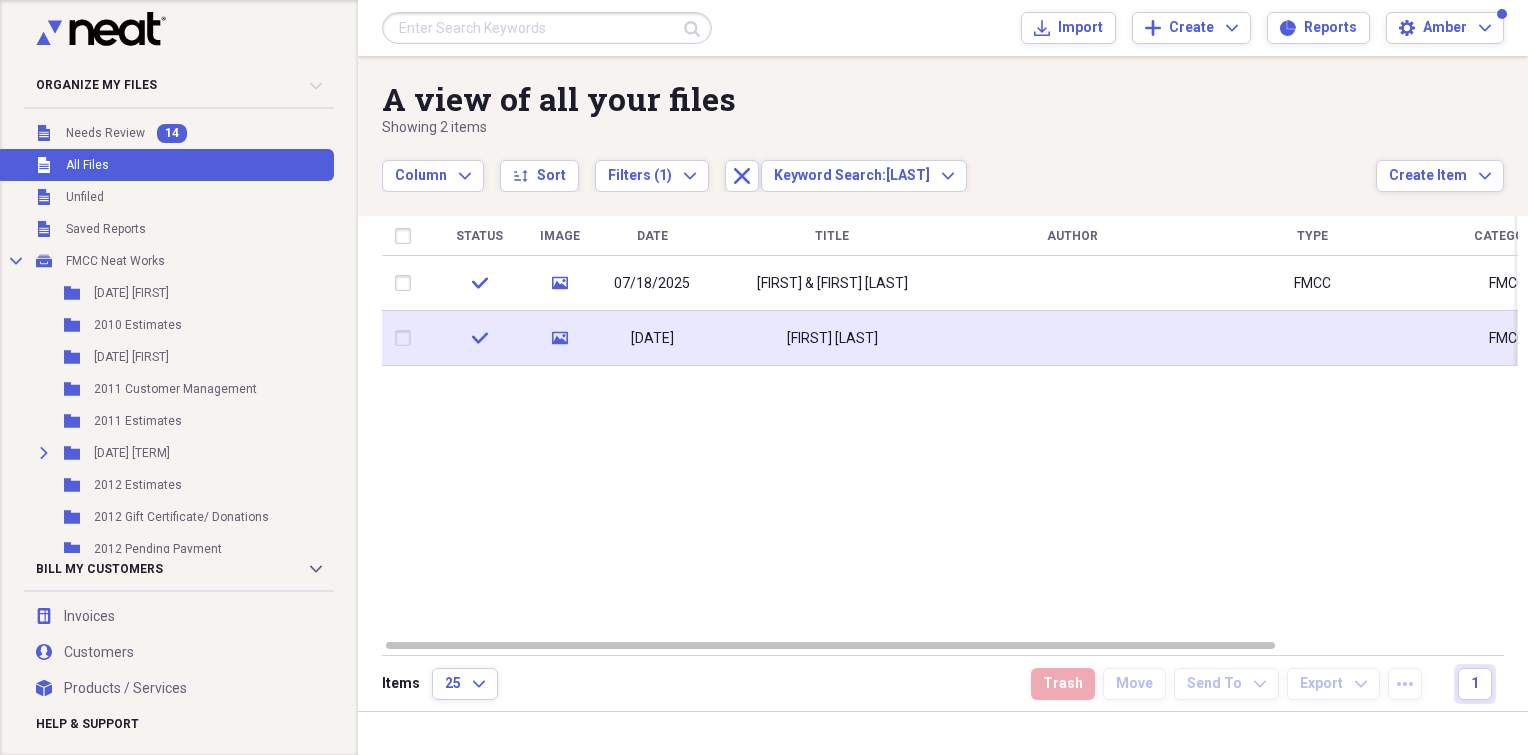 click on "[FIRST] [LAST]" at bounding box center (832, 338) 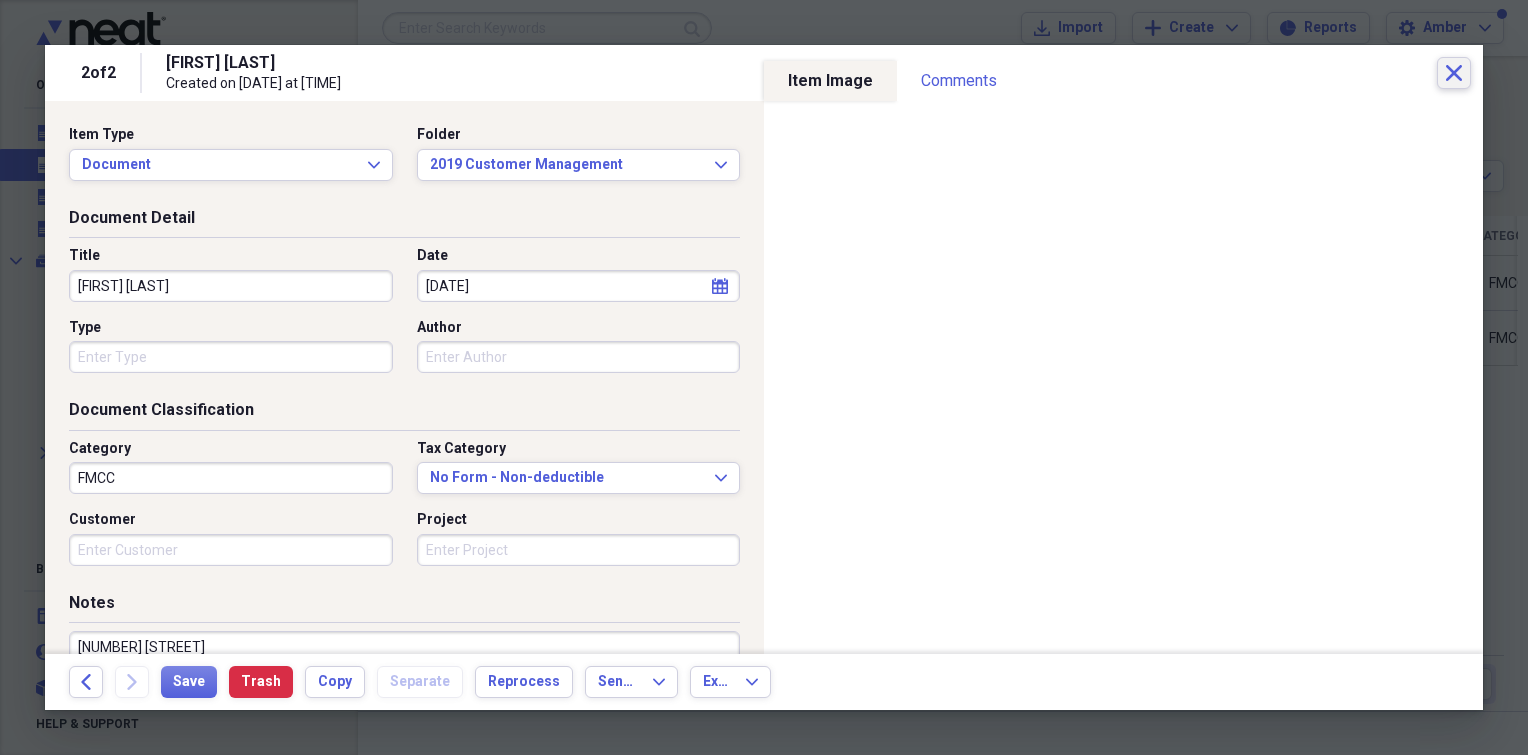 click on "Close" at bounding box center [1454, 73] 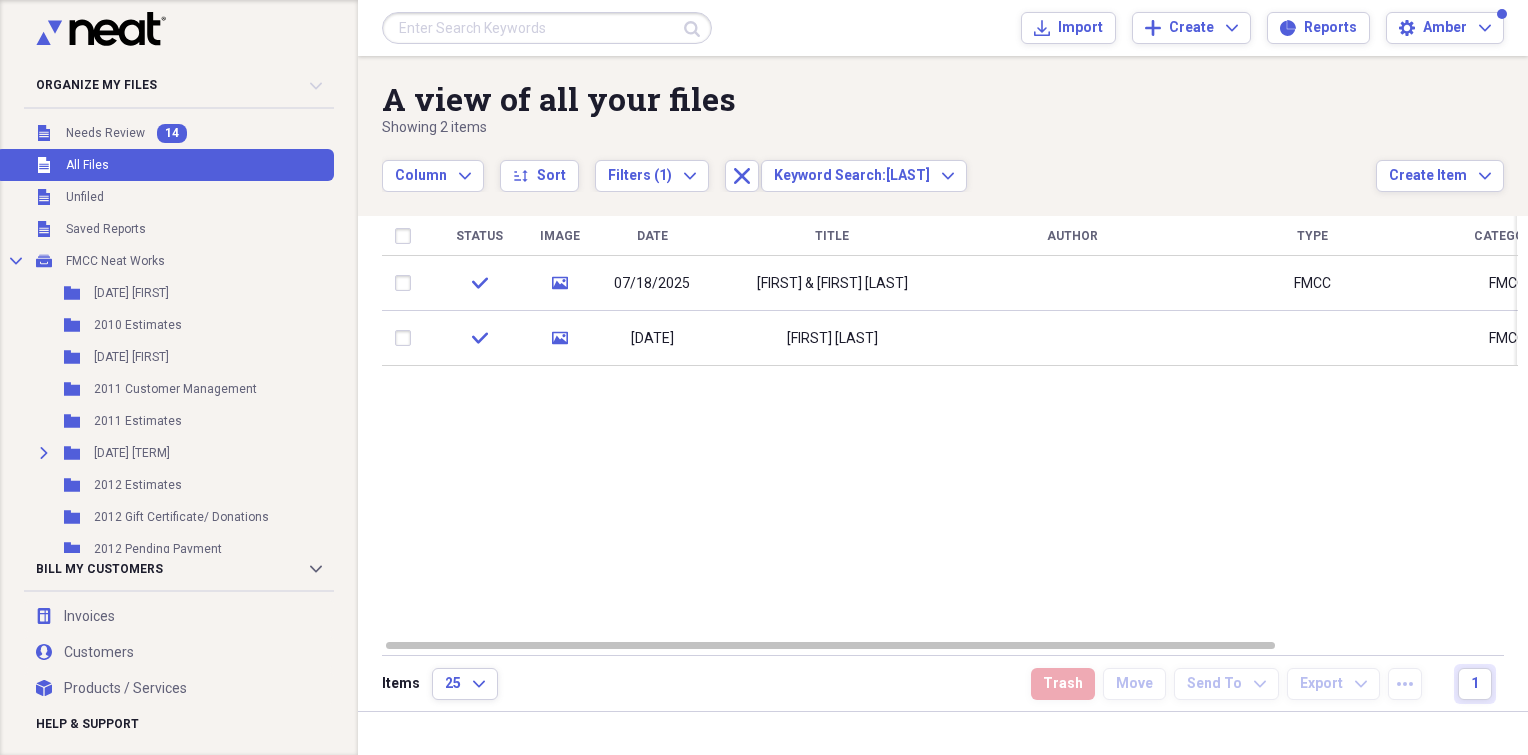 click at bounding box center [547, 28] 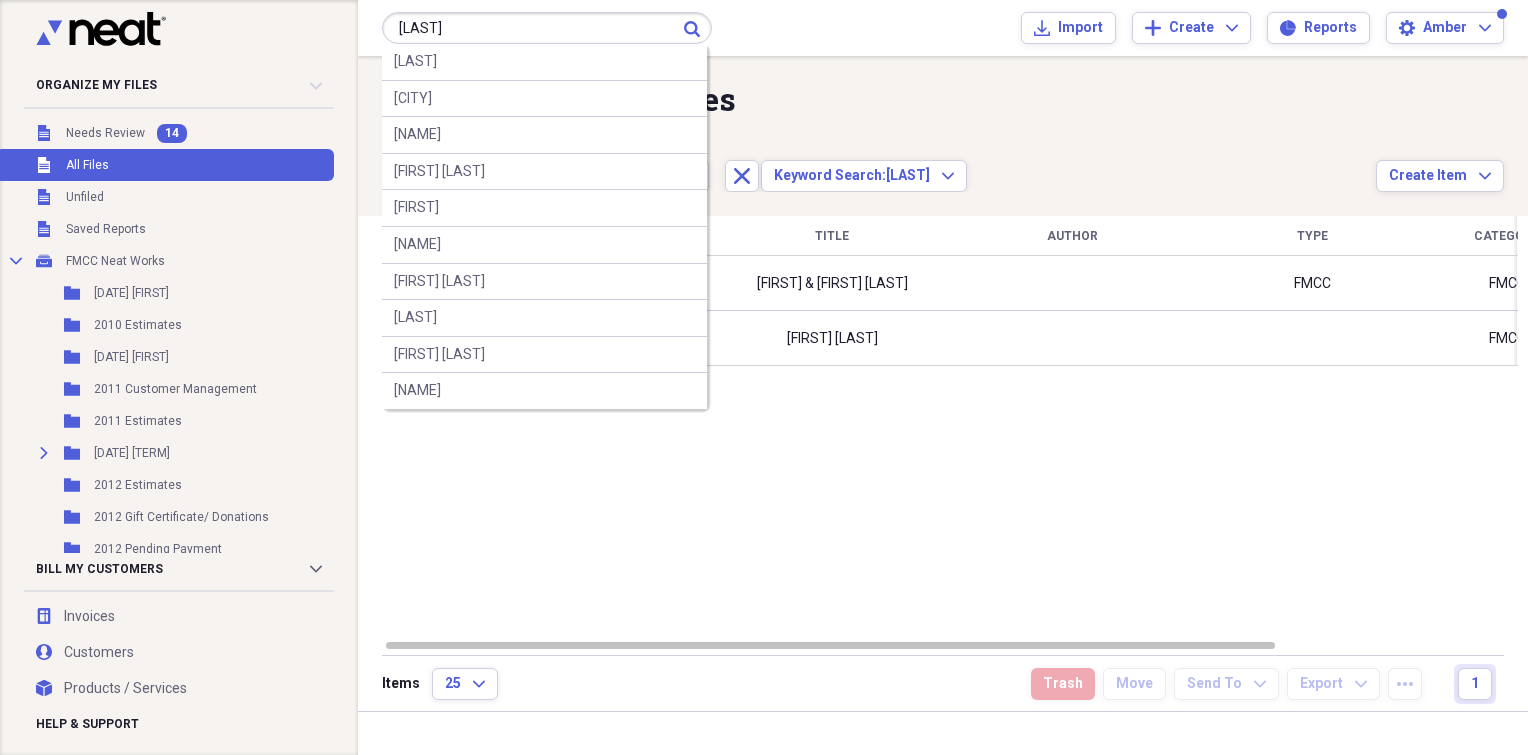 type on "[LAST]" 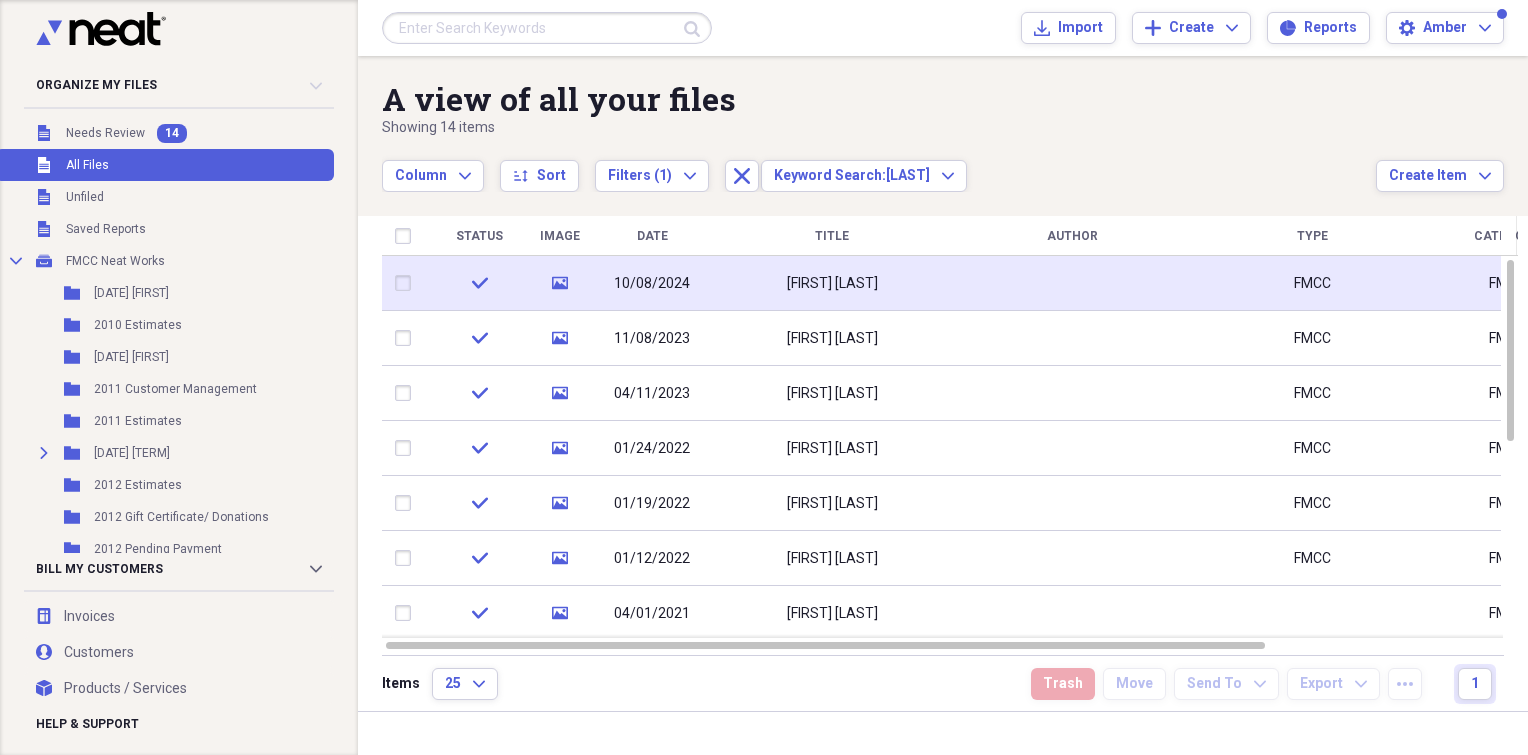 click on "[FIRST] [LAST]" at bounding box center (832, 283) 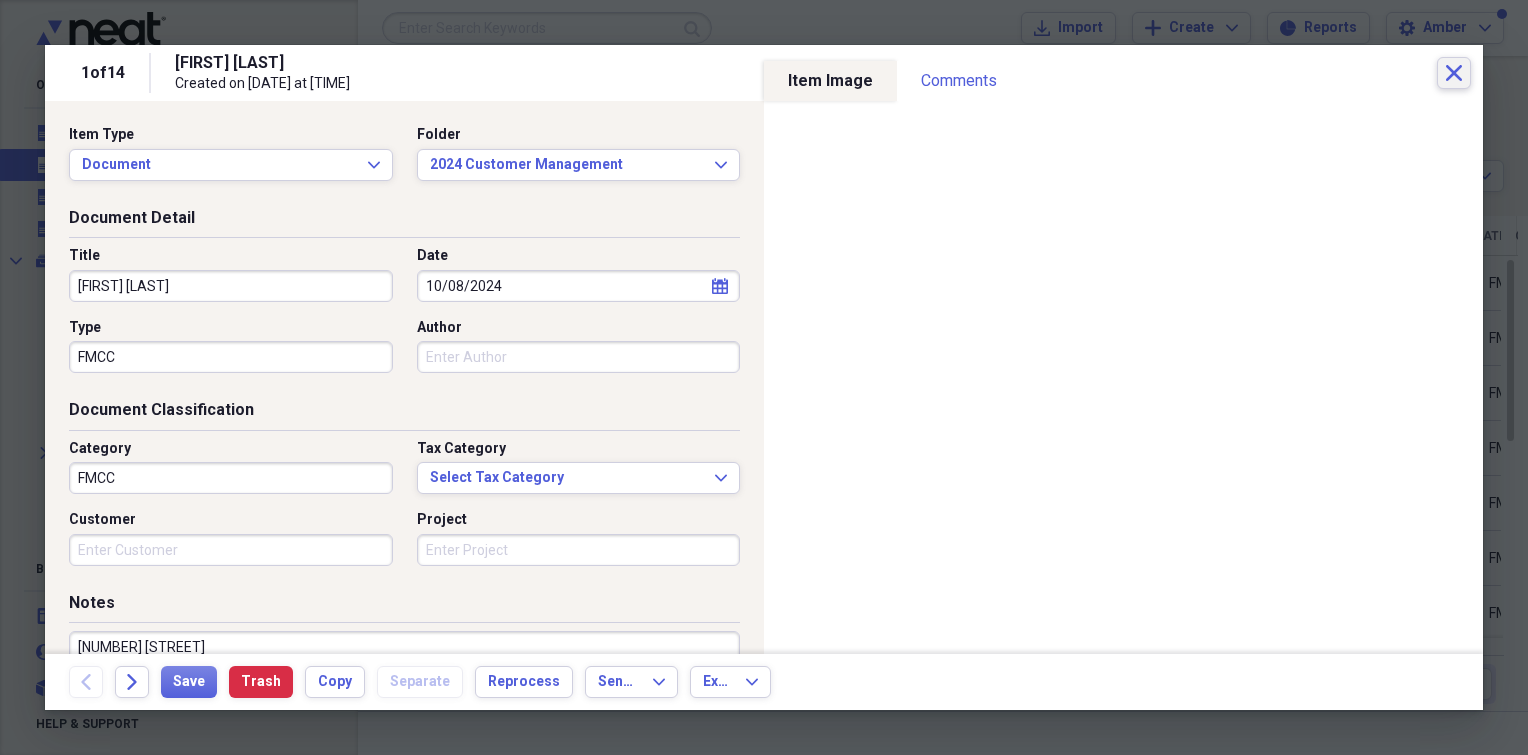 click on "Close" at bounding box center [1454, 73] 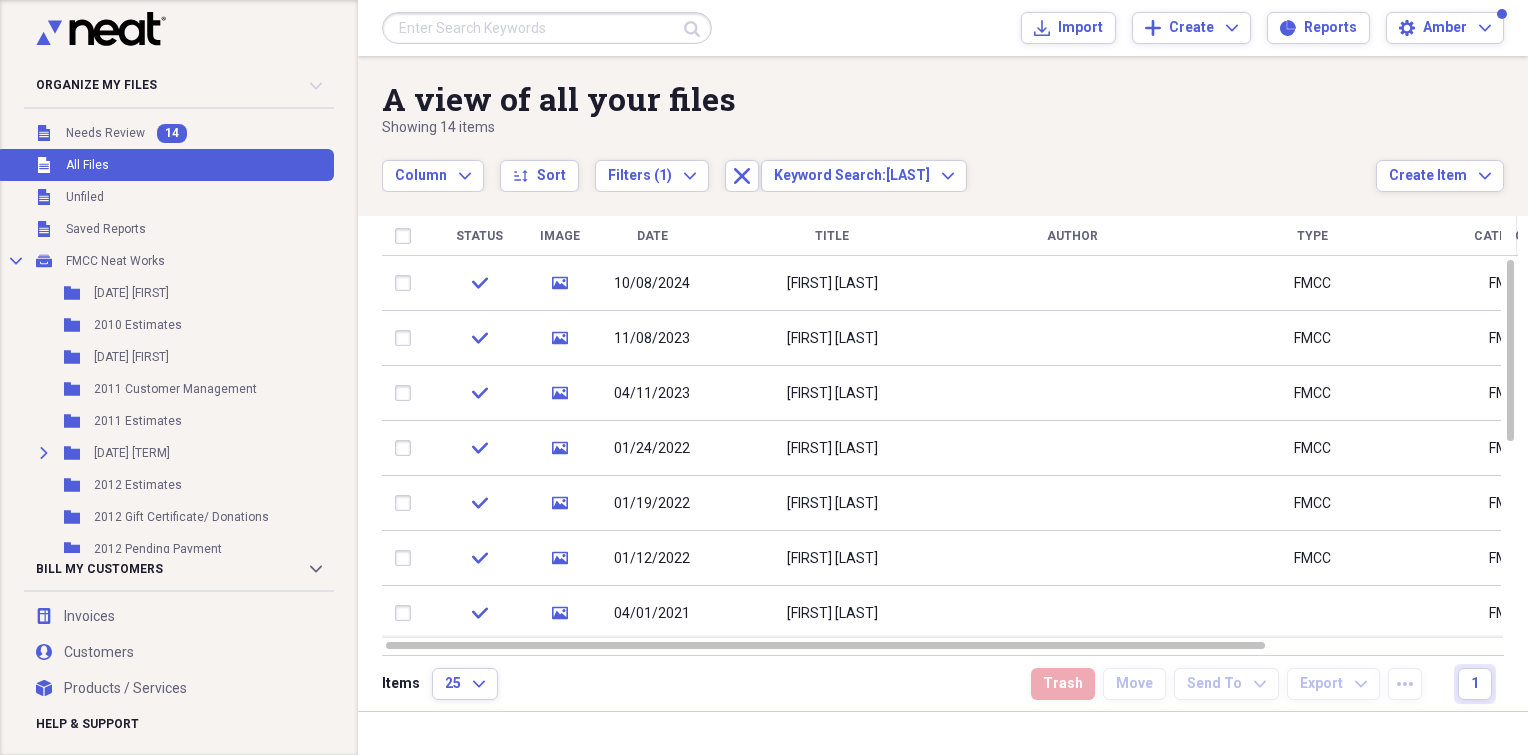 click at bounding box center [547, 28] 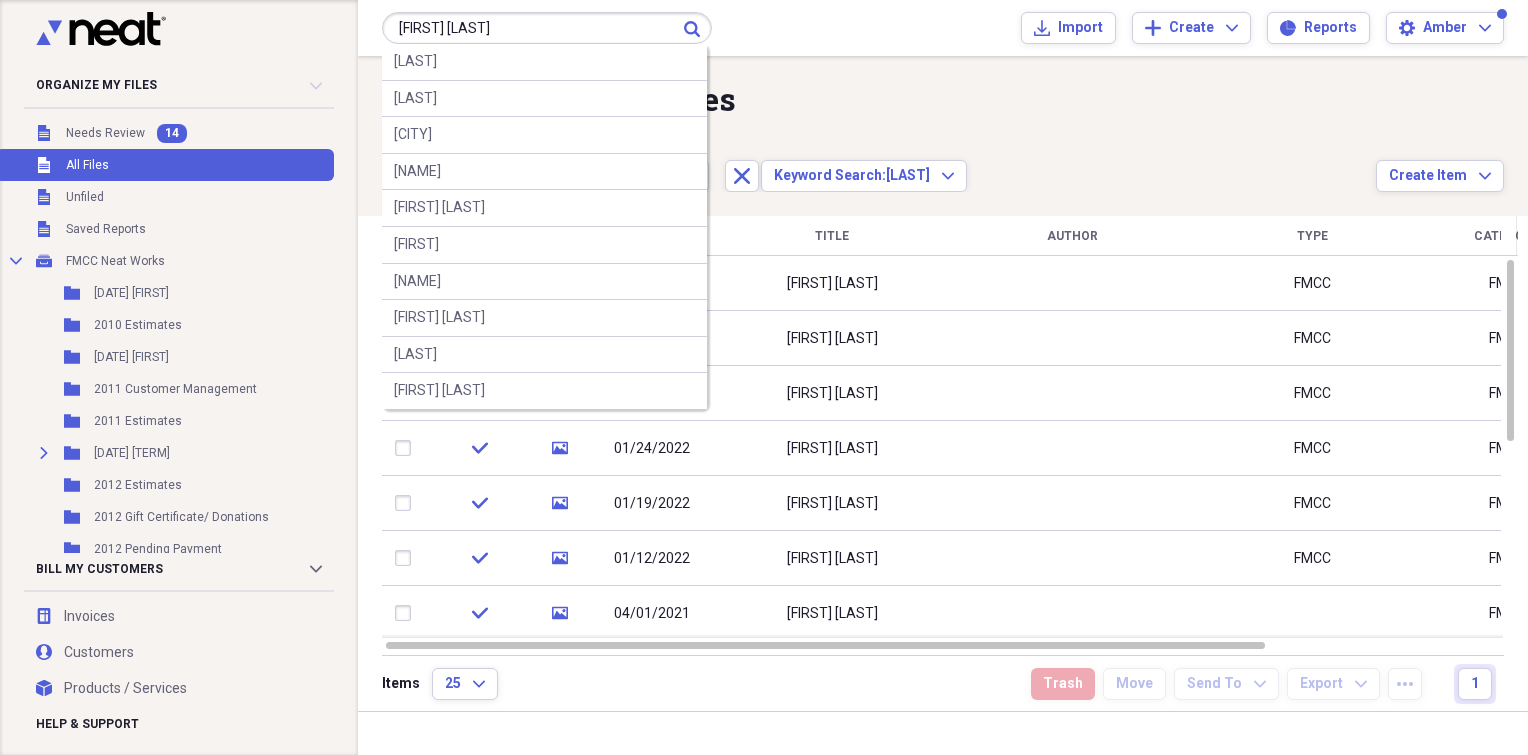 type on "[FIRST] [LAST]" 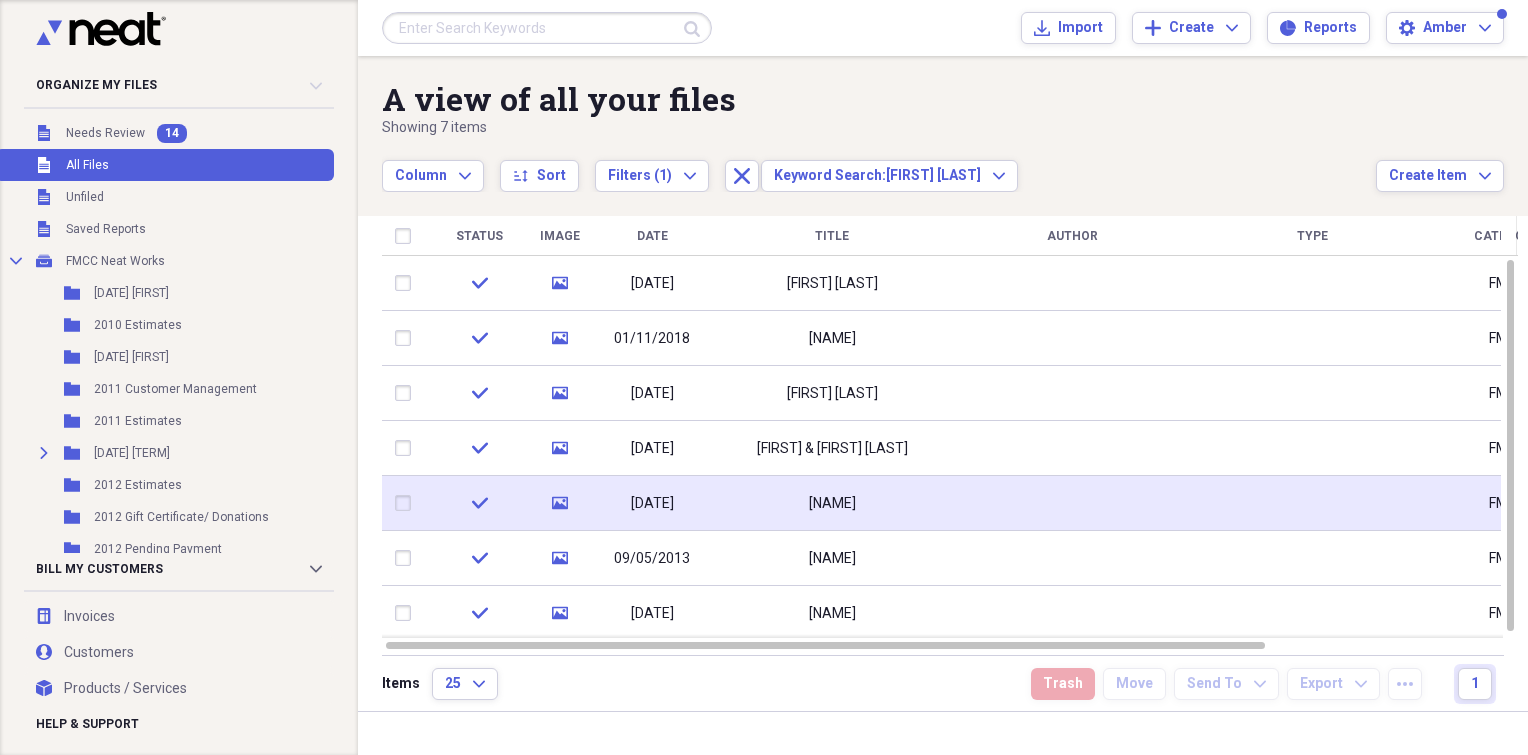 click on "[NAME]" at bounding box center (832, 503) 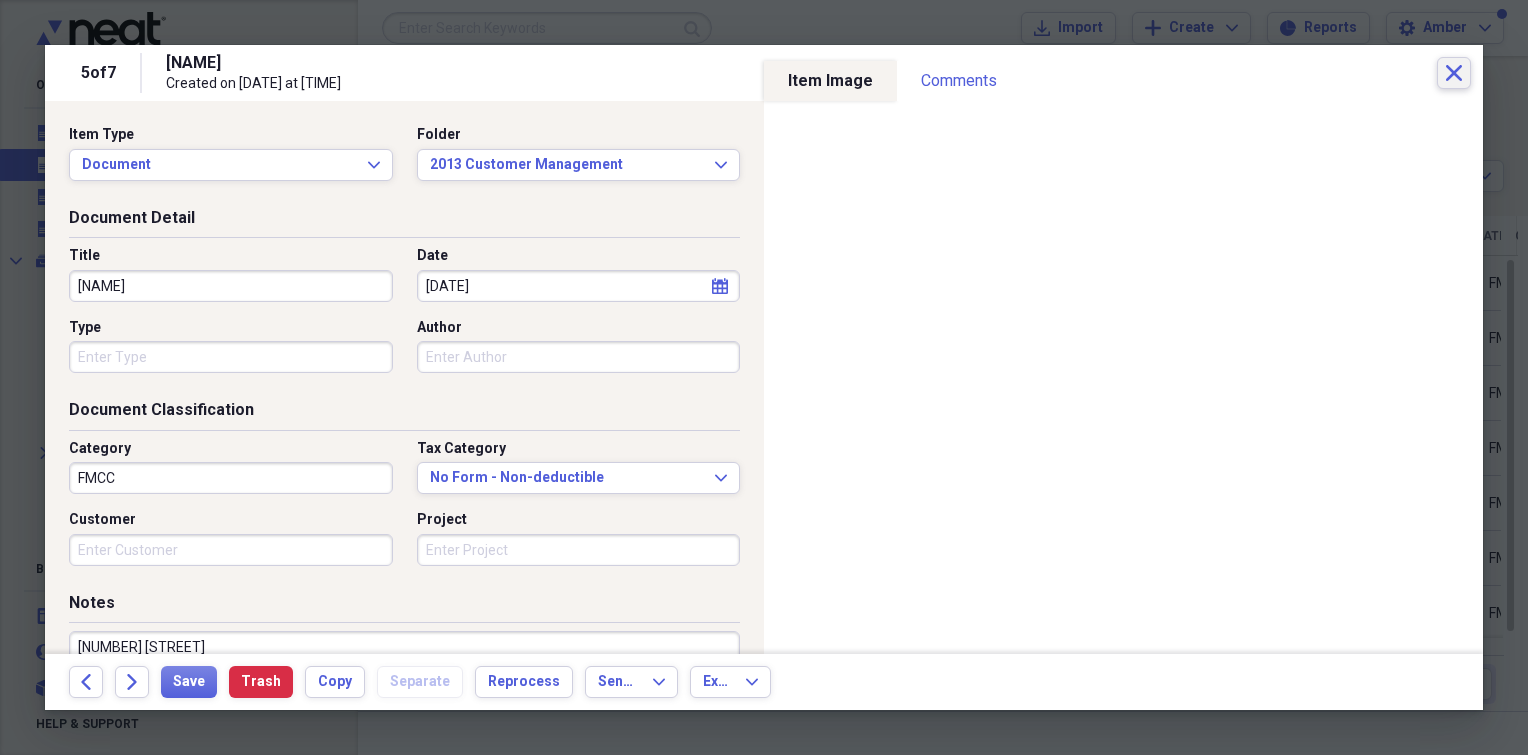 click on "Close" at bounding box center (1454, 73) 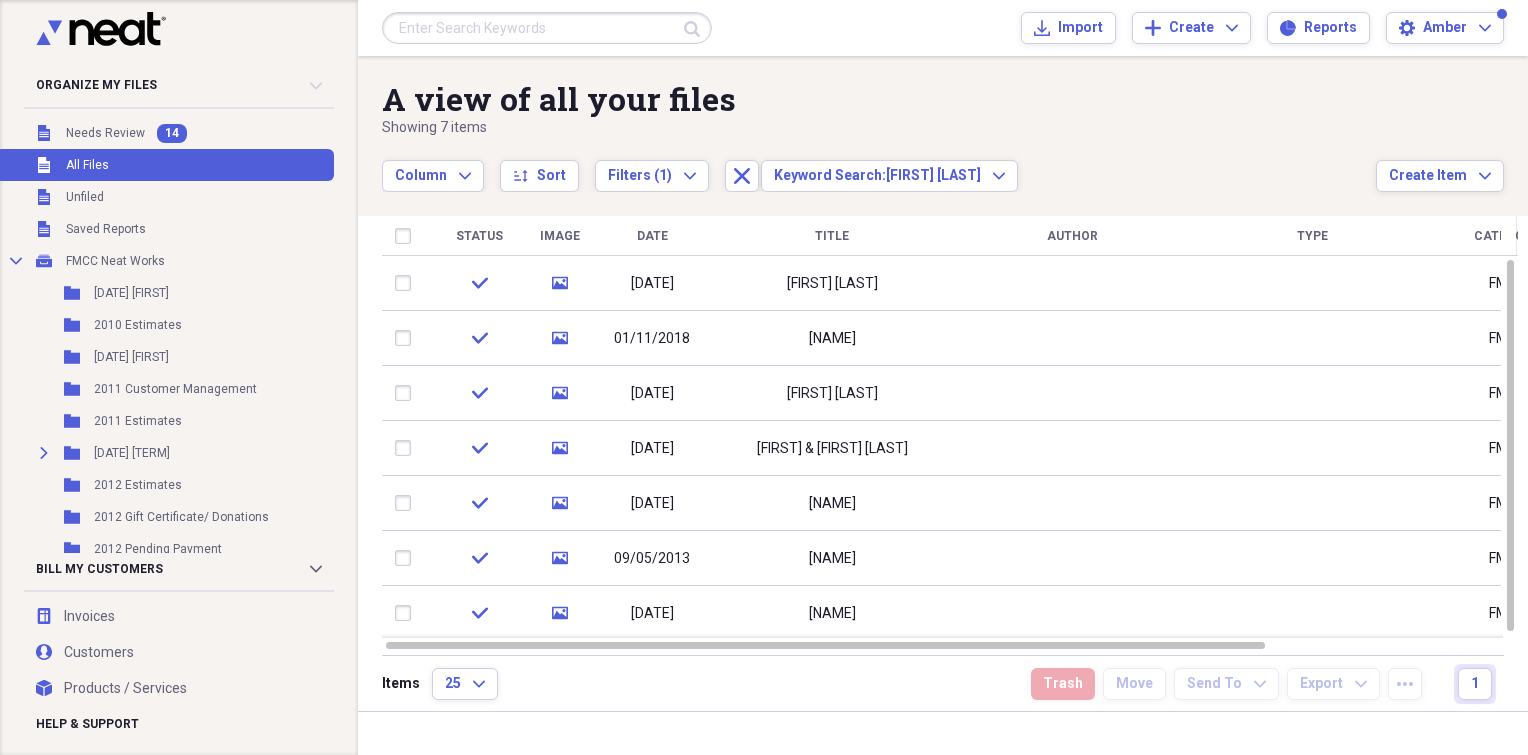 click at bounding box center (547, 28) 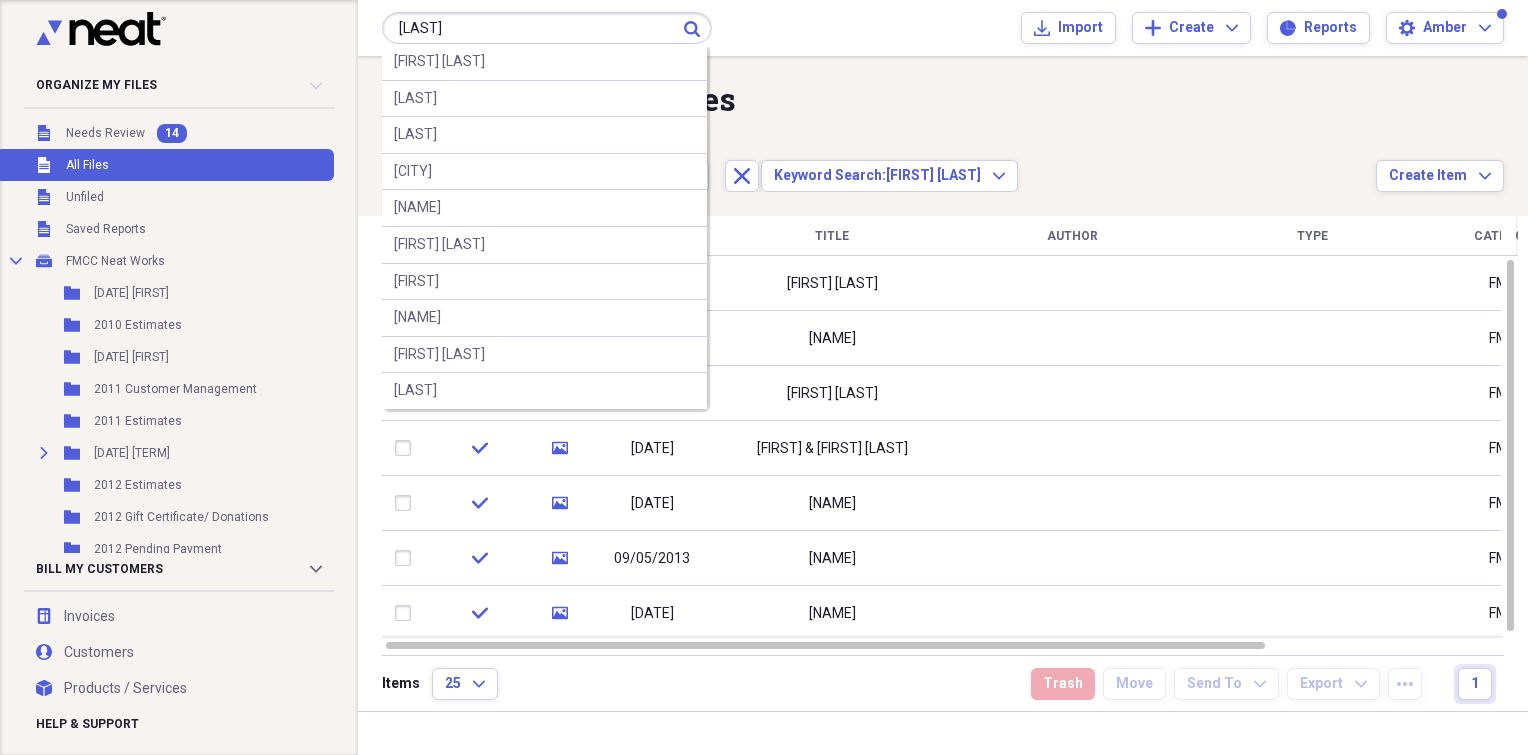 type on "[LAST]" 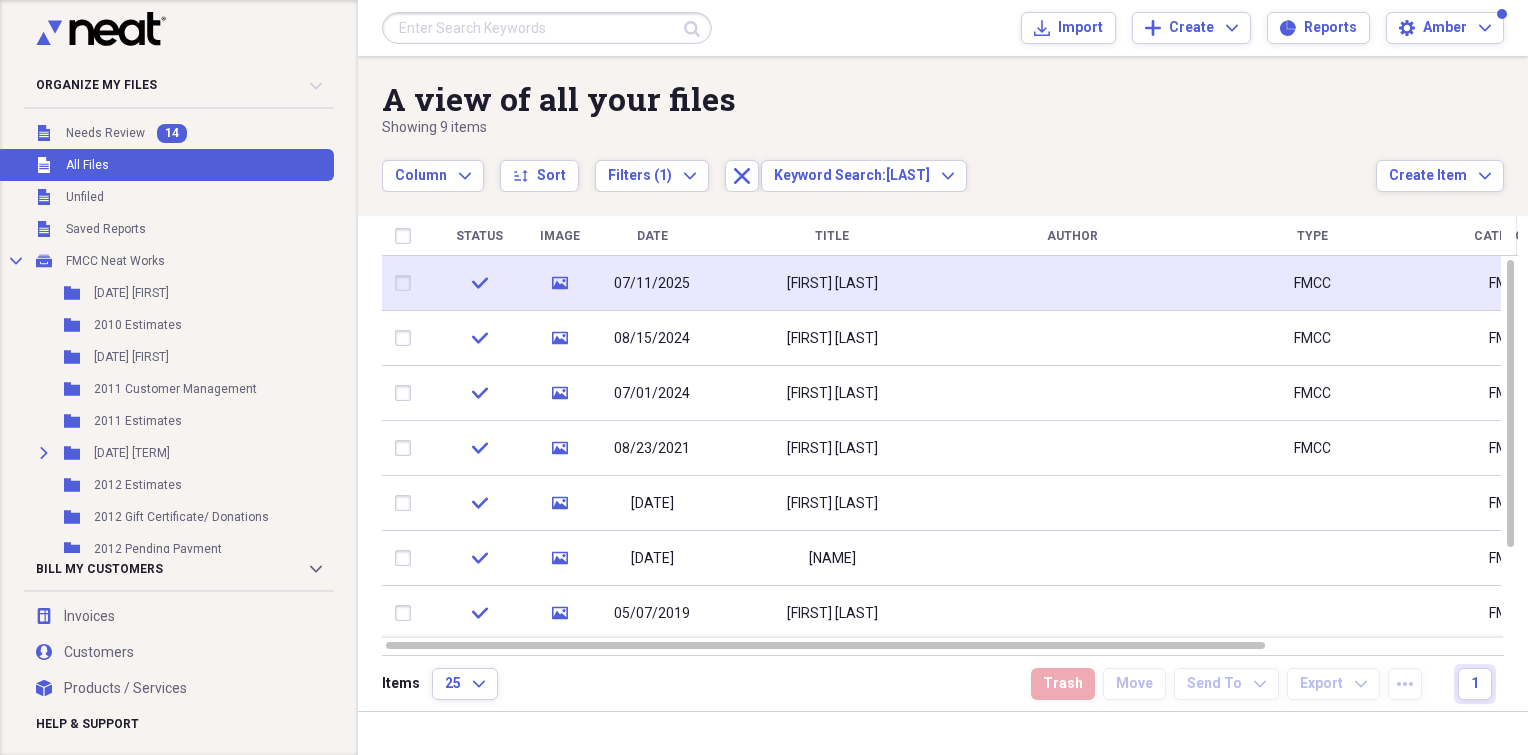 click on "[FIRST] [LAST]" at bounding box center (832, 283) 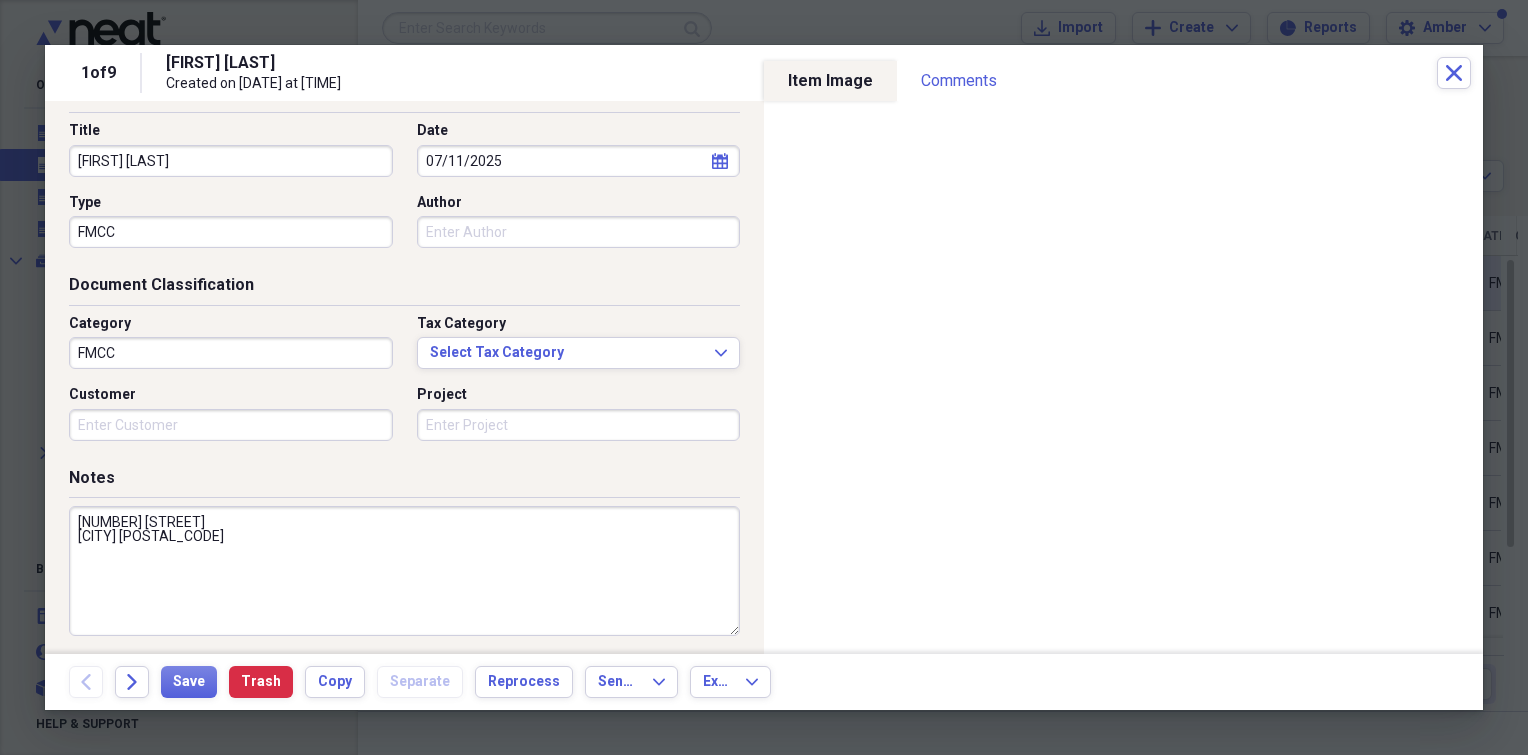 scroll, scrollTop: 169, scrollLeft: 0, axis: vertical 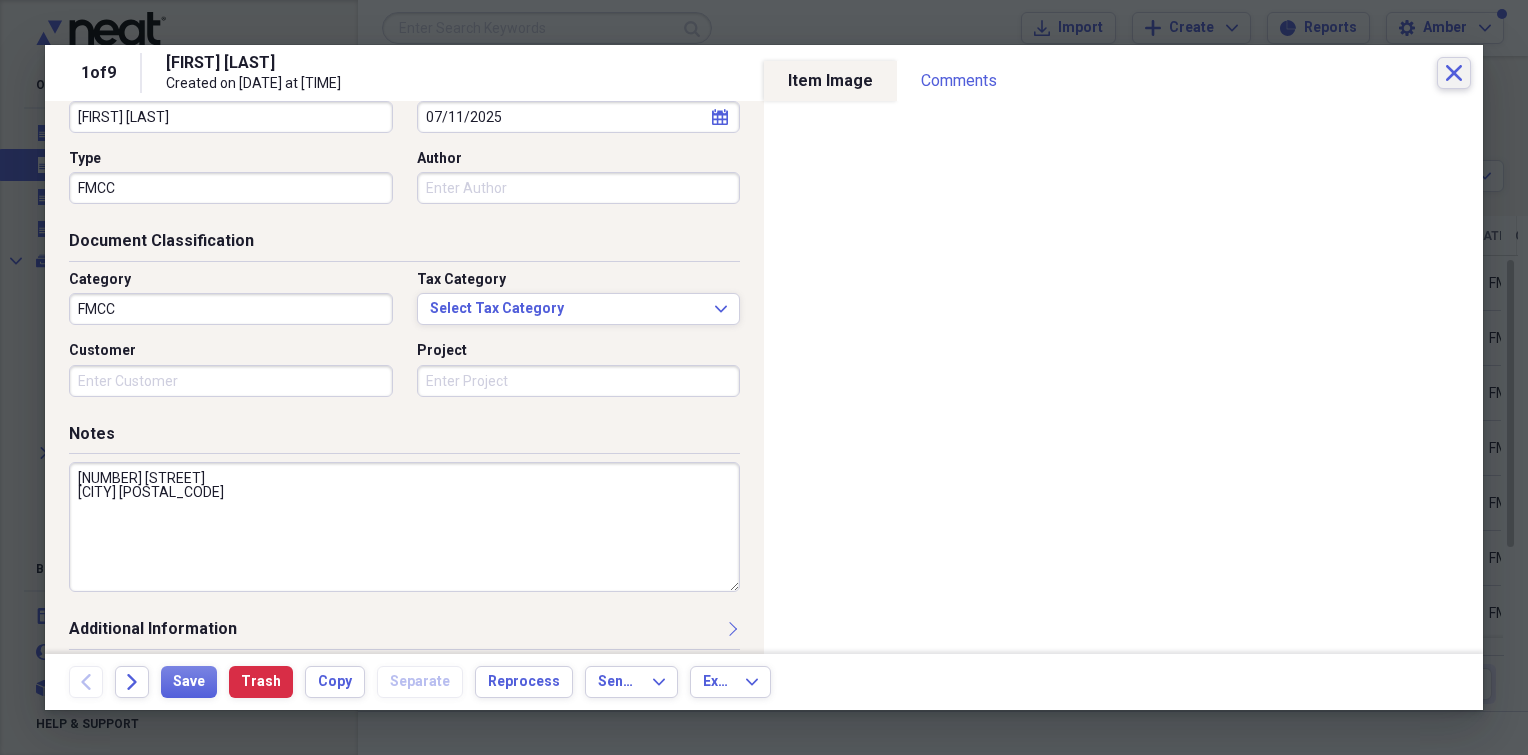 click on "Close" at bounding box center (1454, 73) 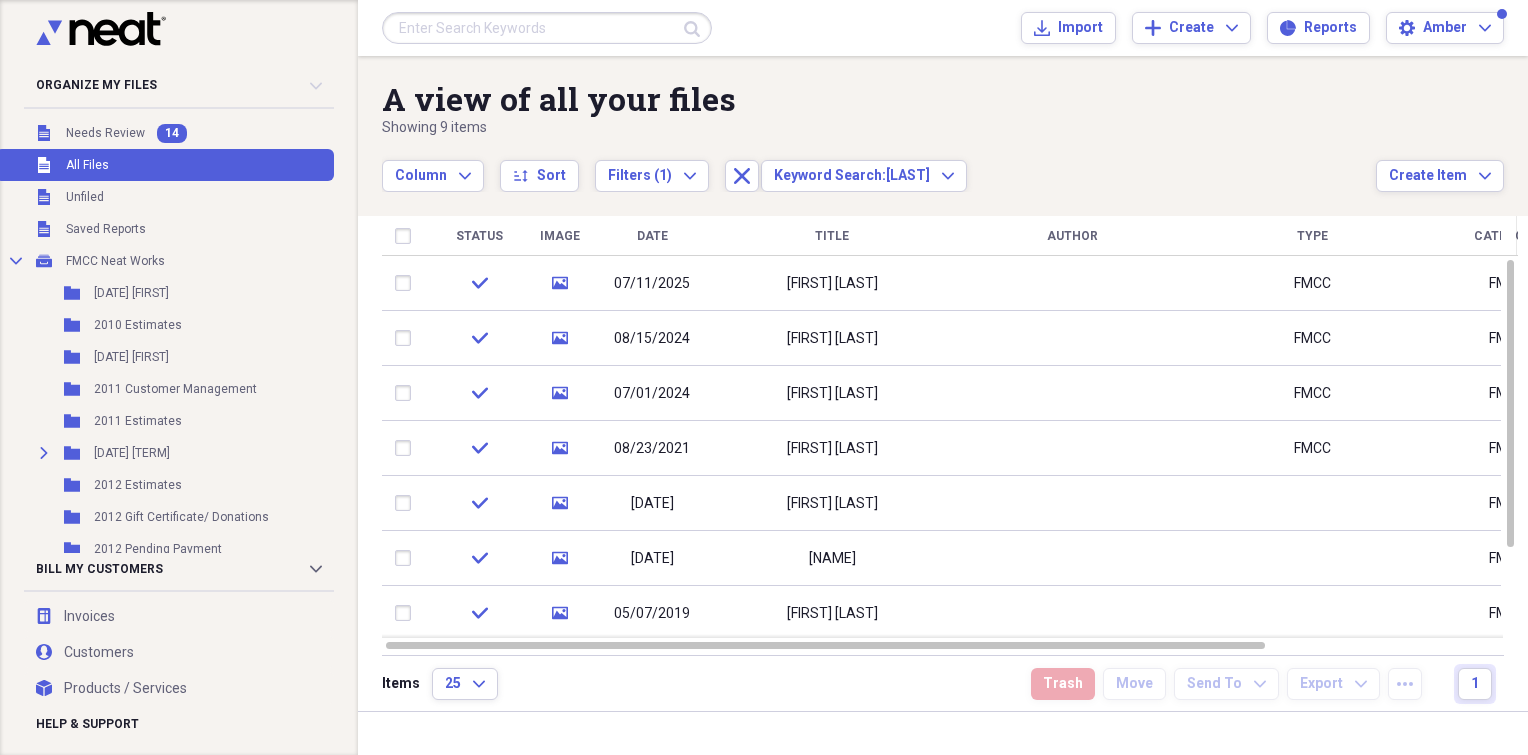 click at bounding box center [547, 28] 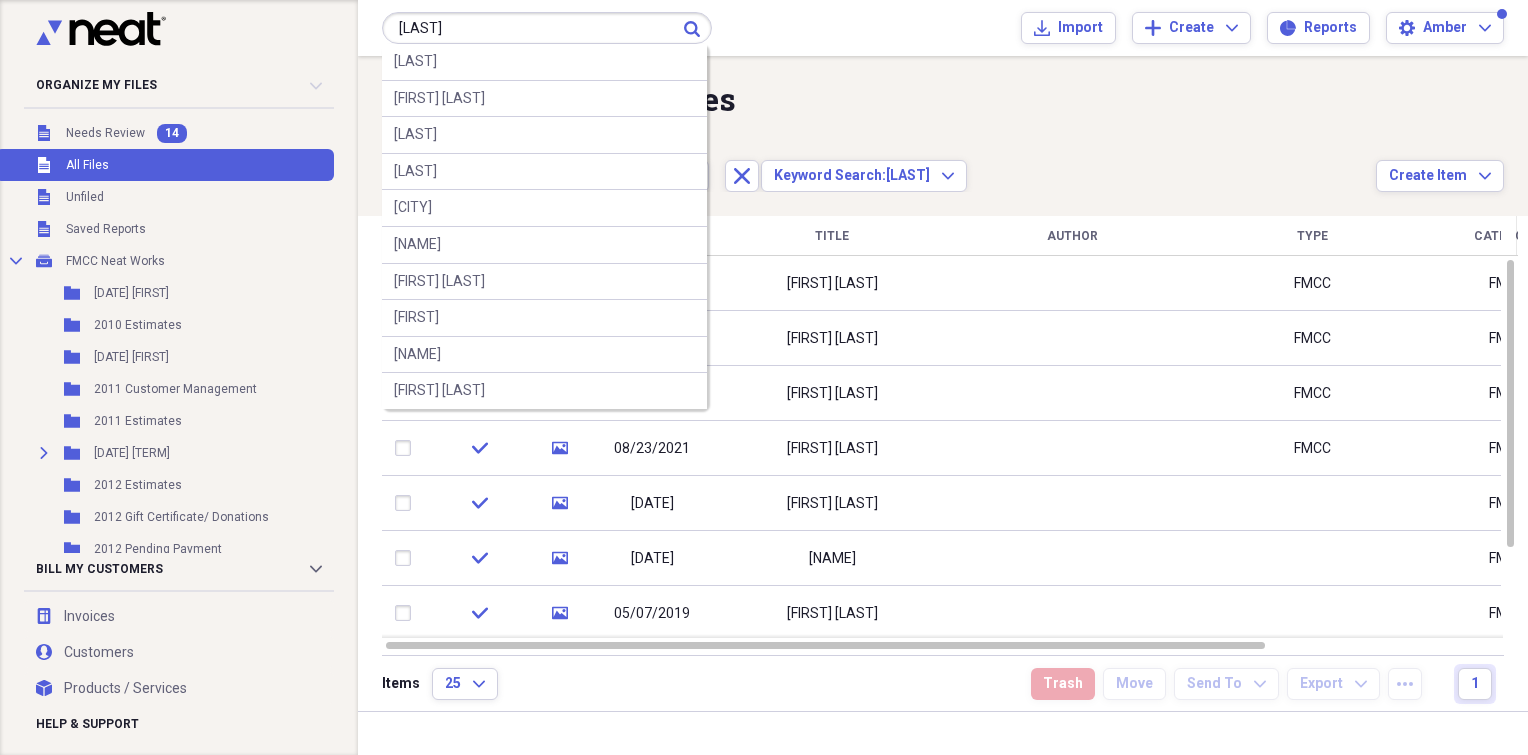 type on "[LAST]" 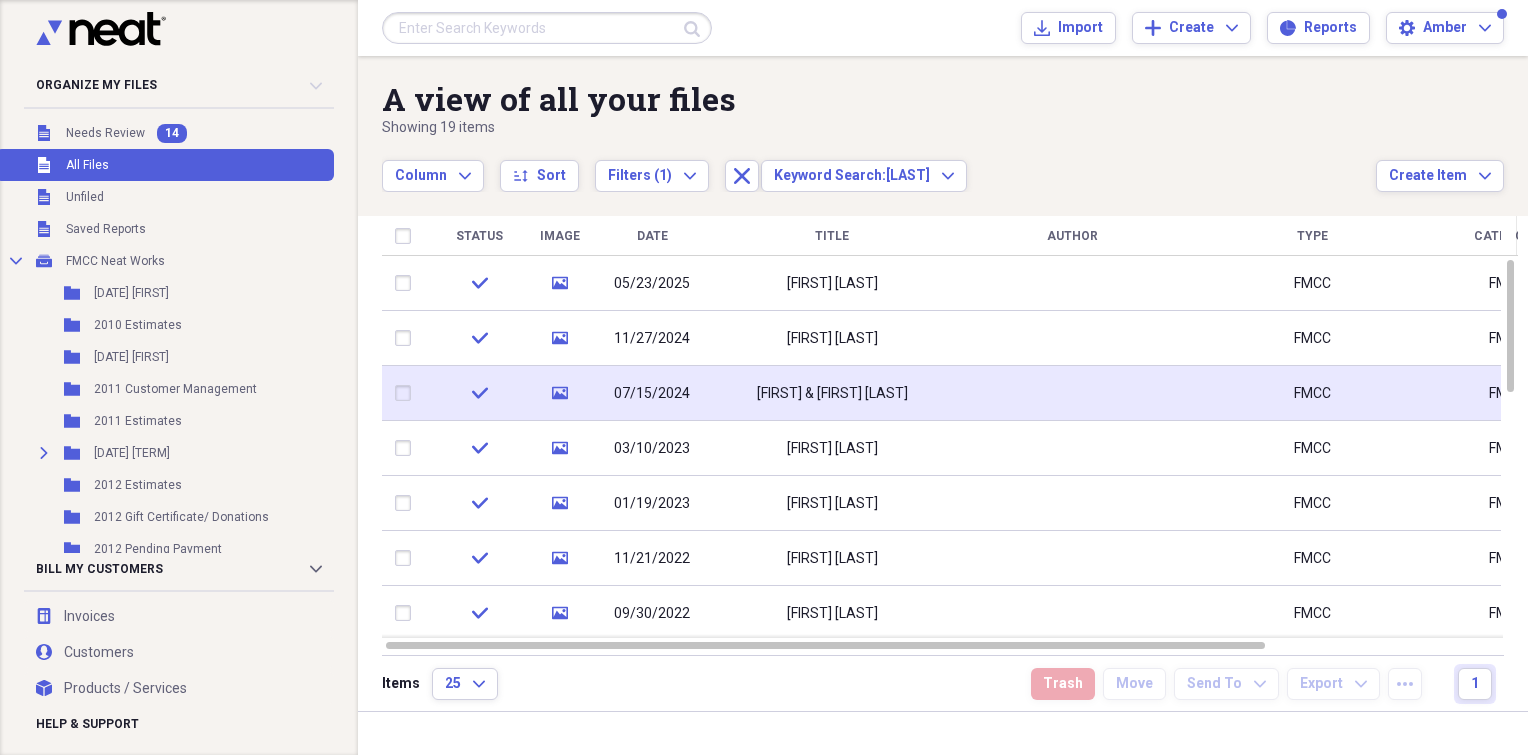 click on "[FIRST] & [FIRST] [LAST]" at bounding box center (832, 393) 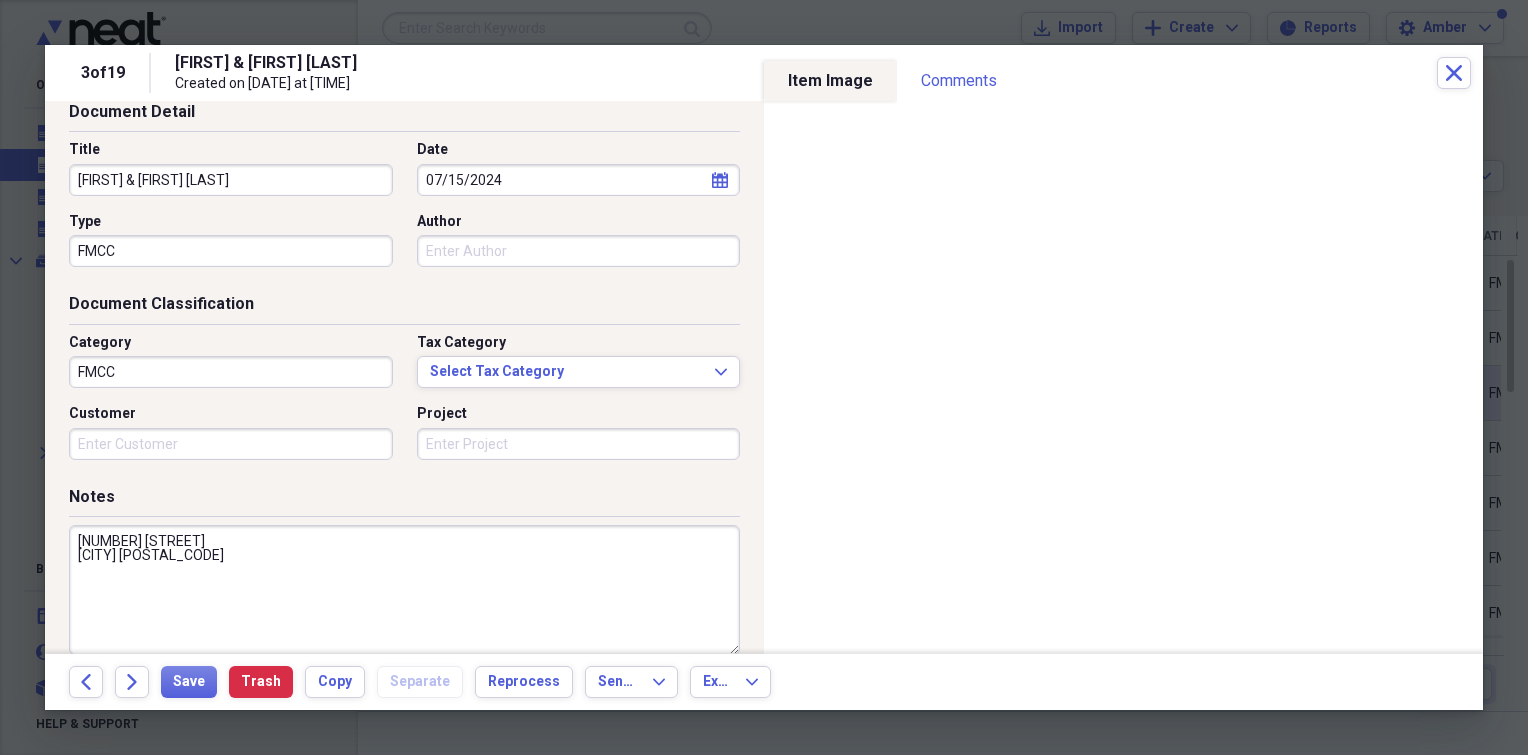 scroll, scrollTop: 147, scrollLeft: 0, axis: vertical 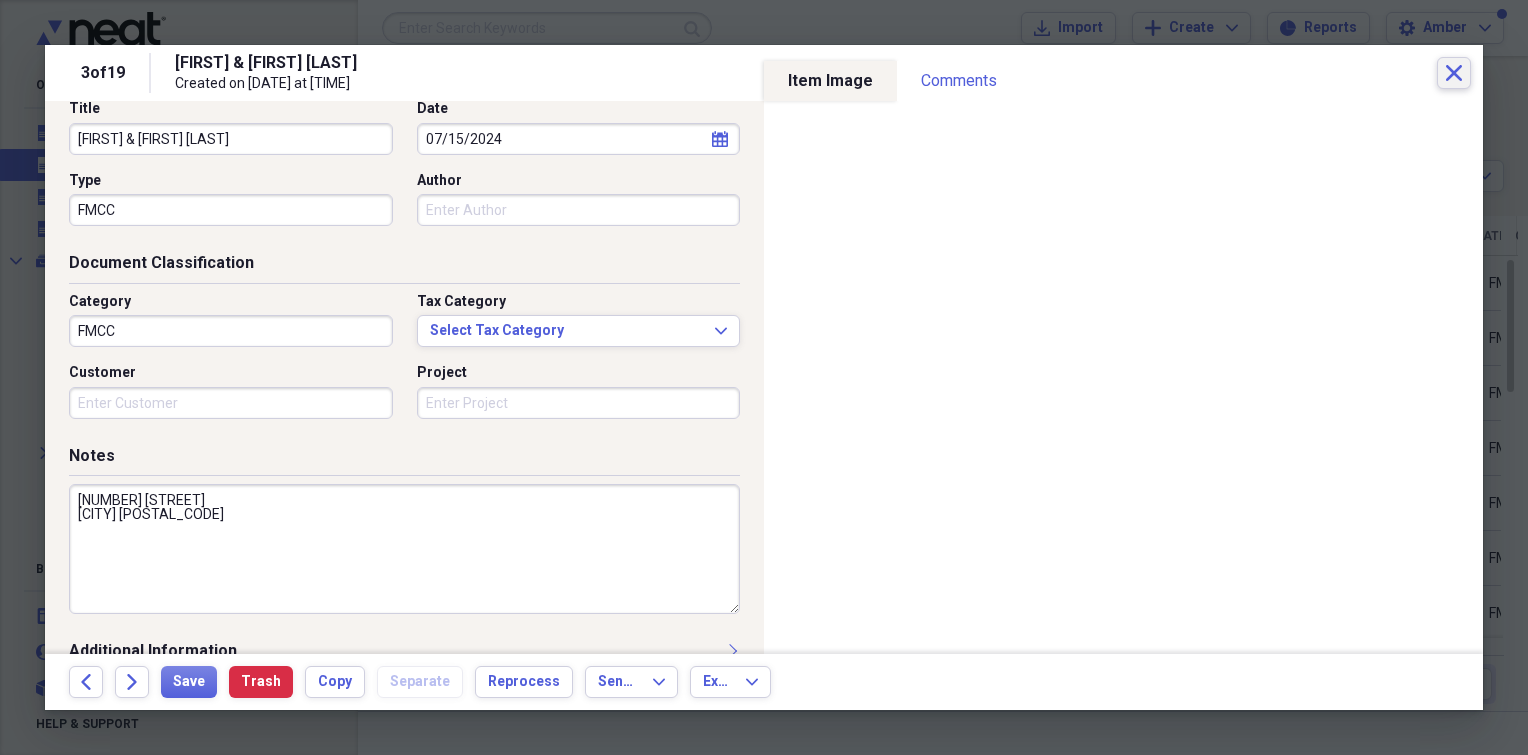 click on "Close" 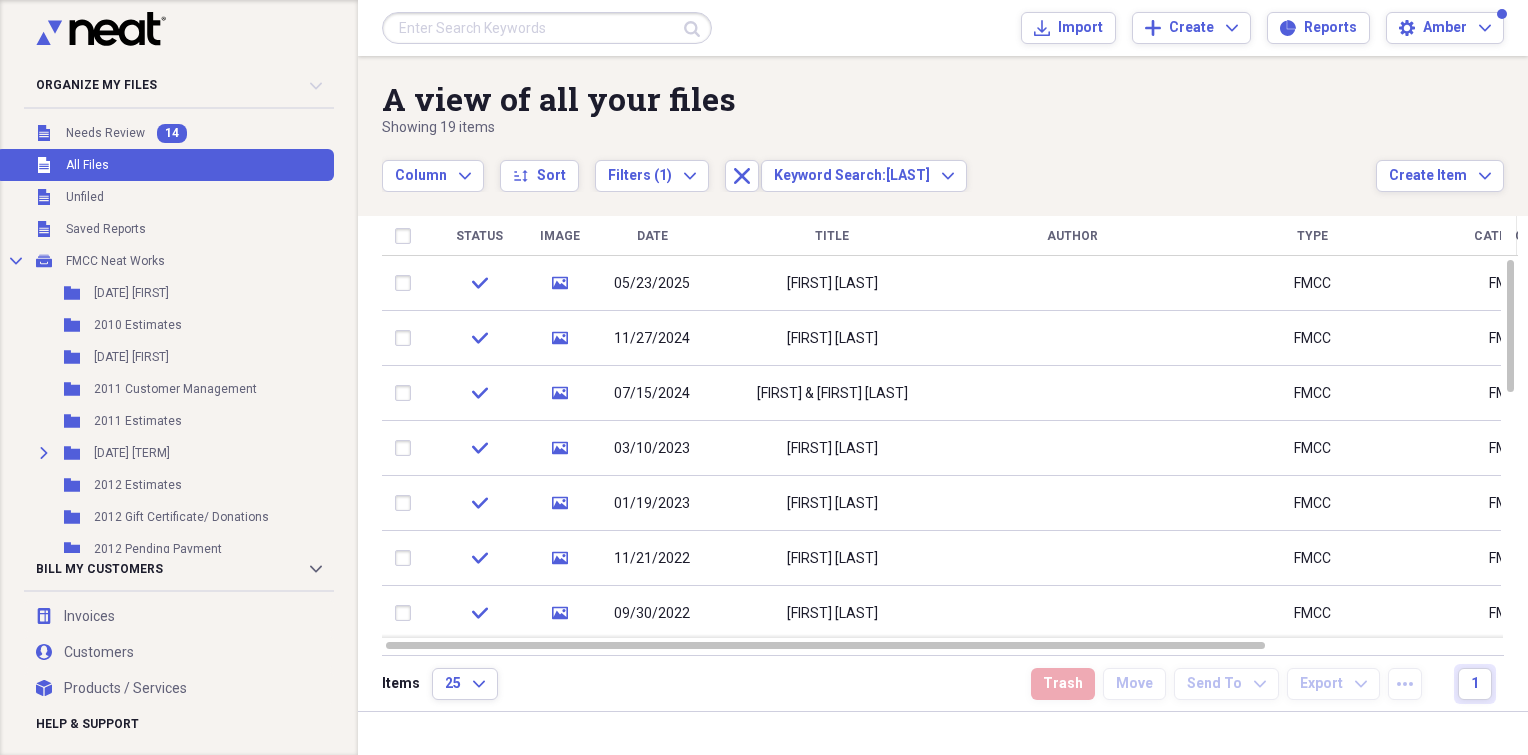click at bounding box center (547, 28) 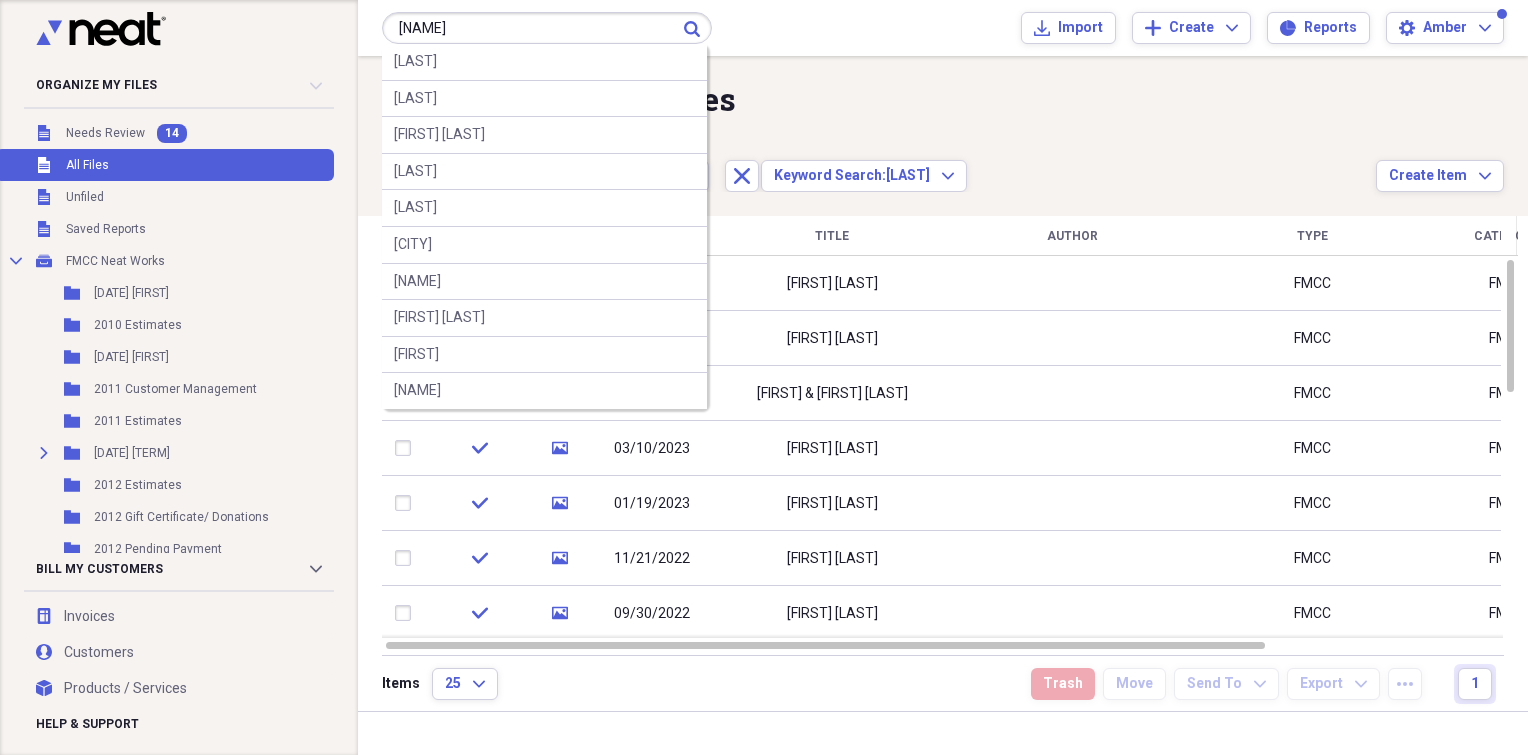 type on "[NAME]" 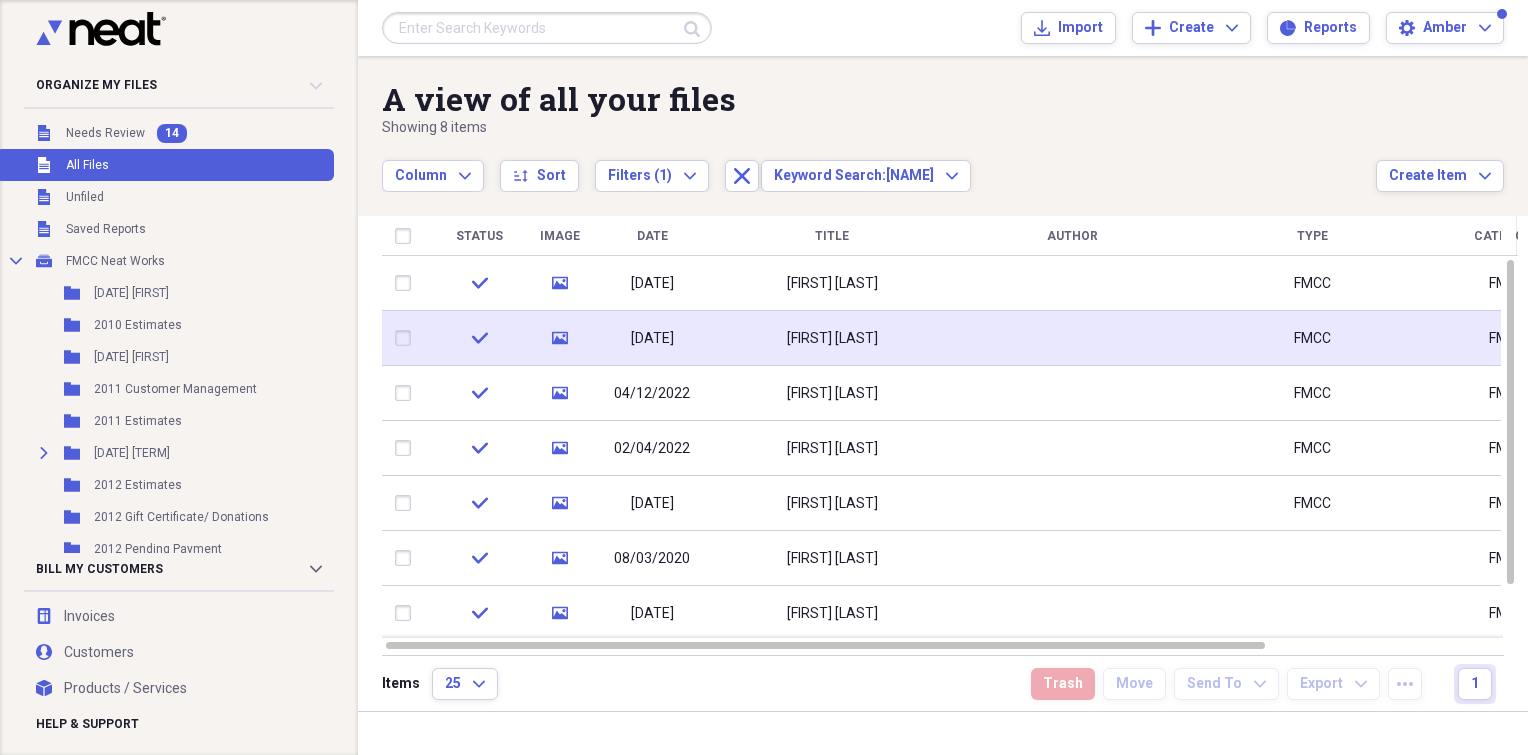 click on "[FIRST] [LAST]" at bounding box center (832, 339) 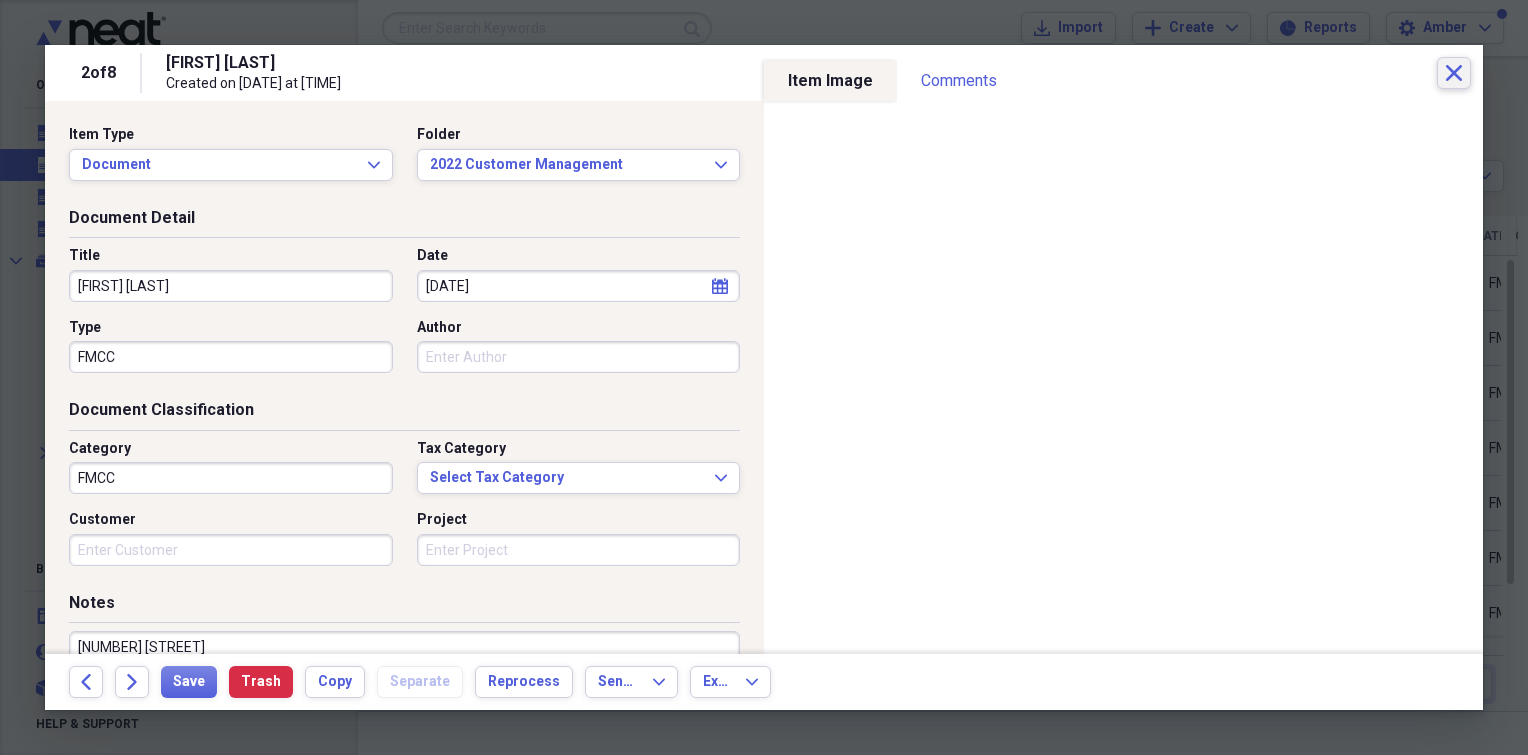 click on "Close" 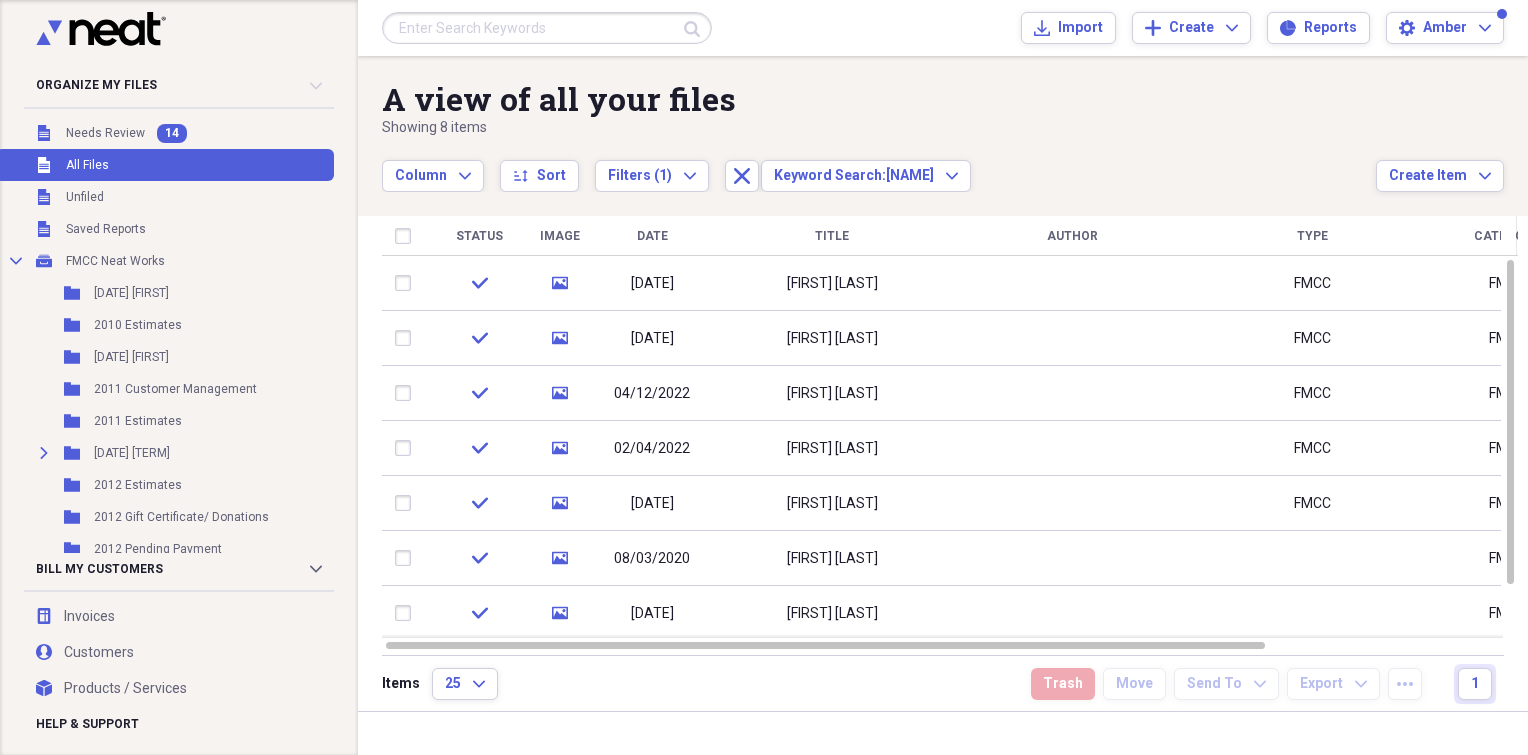 click at bounding box center (547, 28) 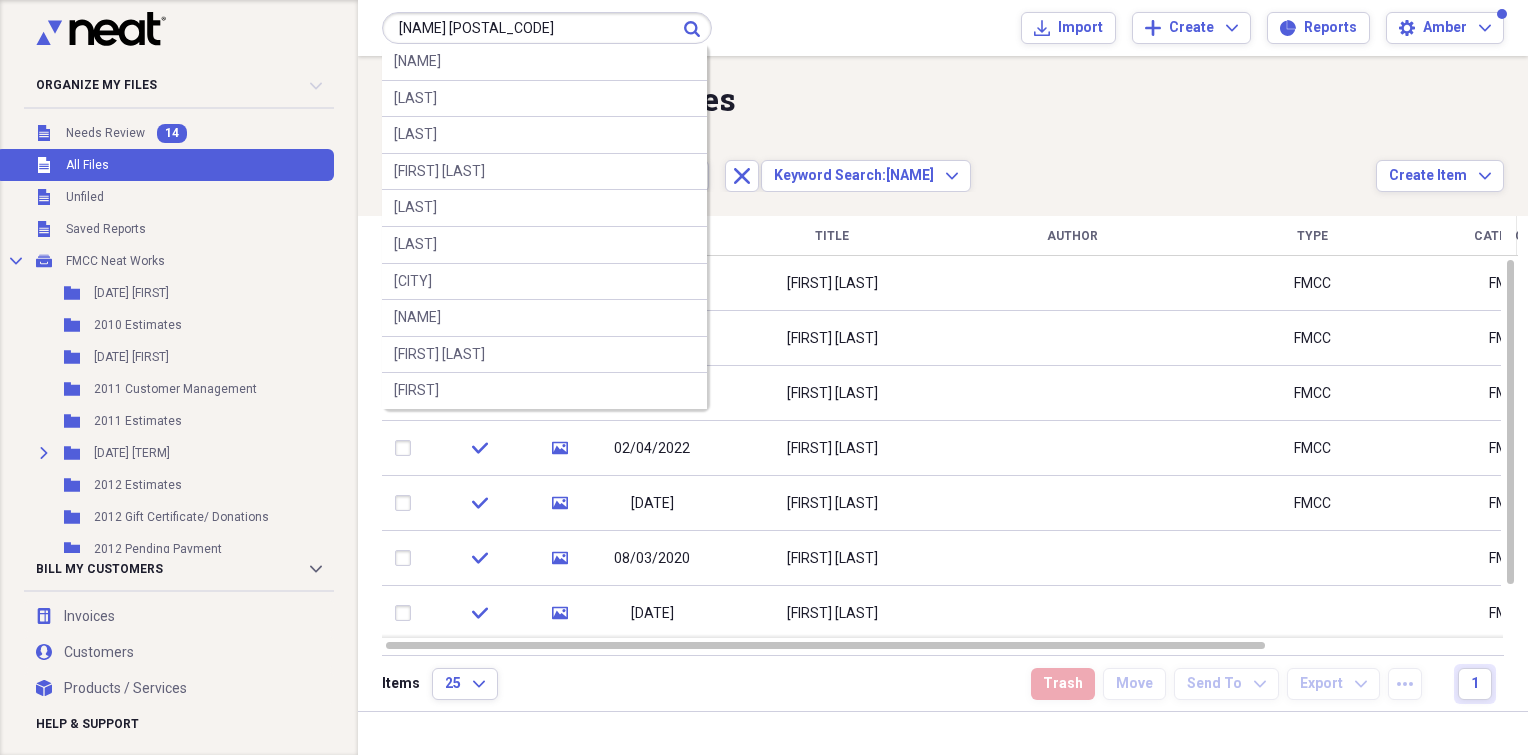 type on "[NAME] [POSTAL_CODE]" 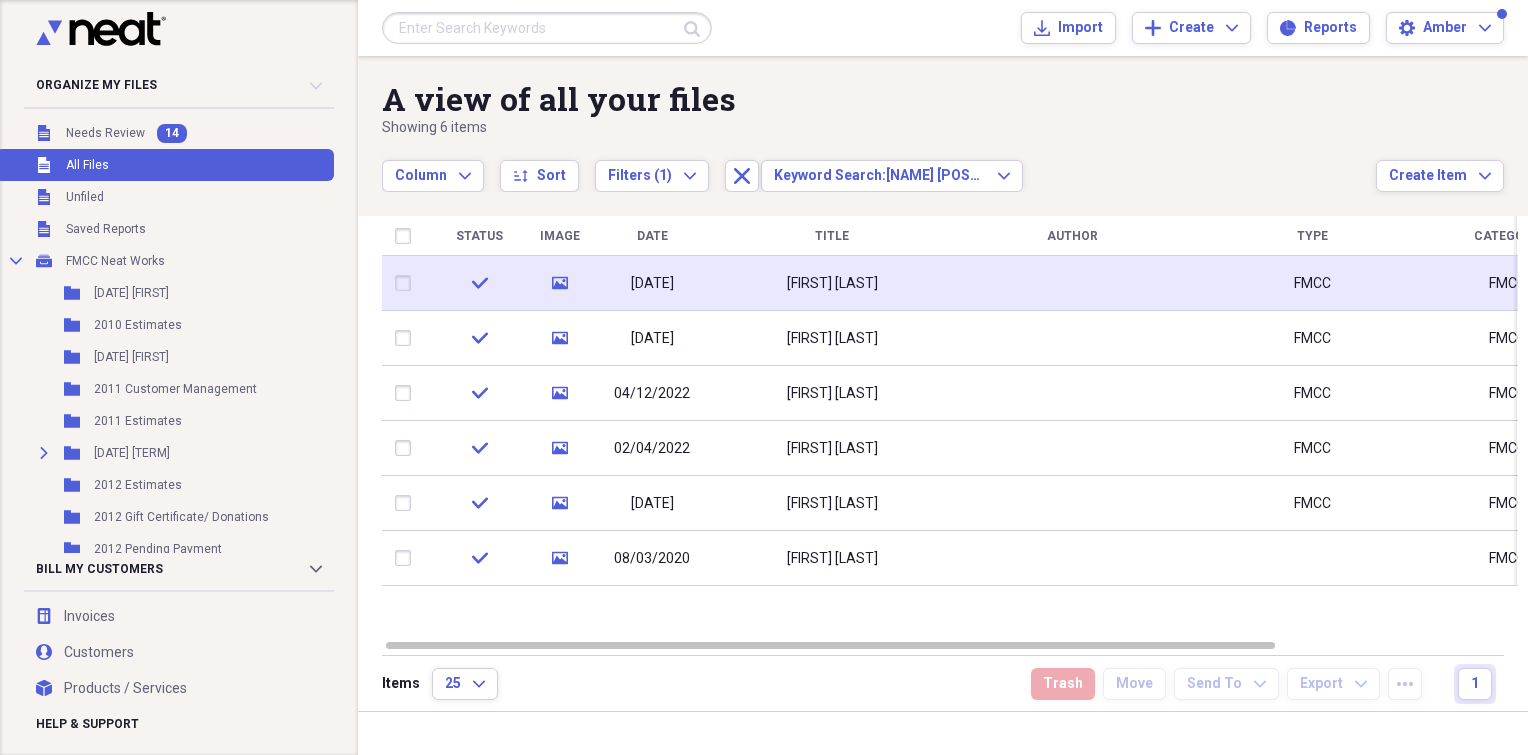click on "[FIRST] [LAST]" at bounding box center (832, 283) 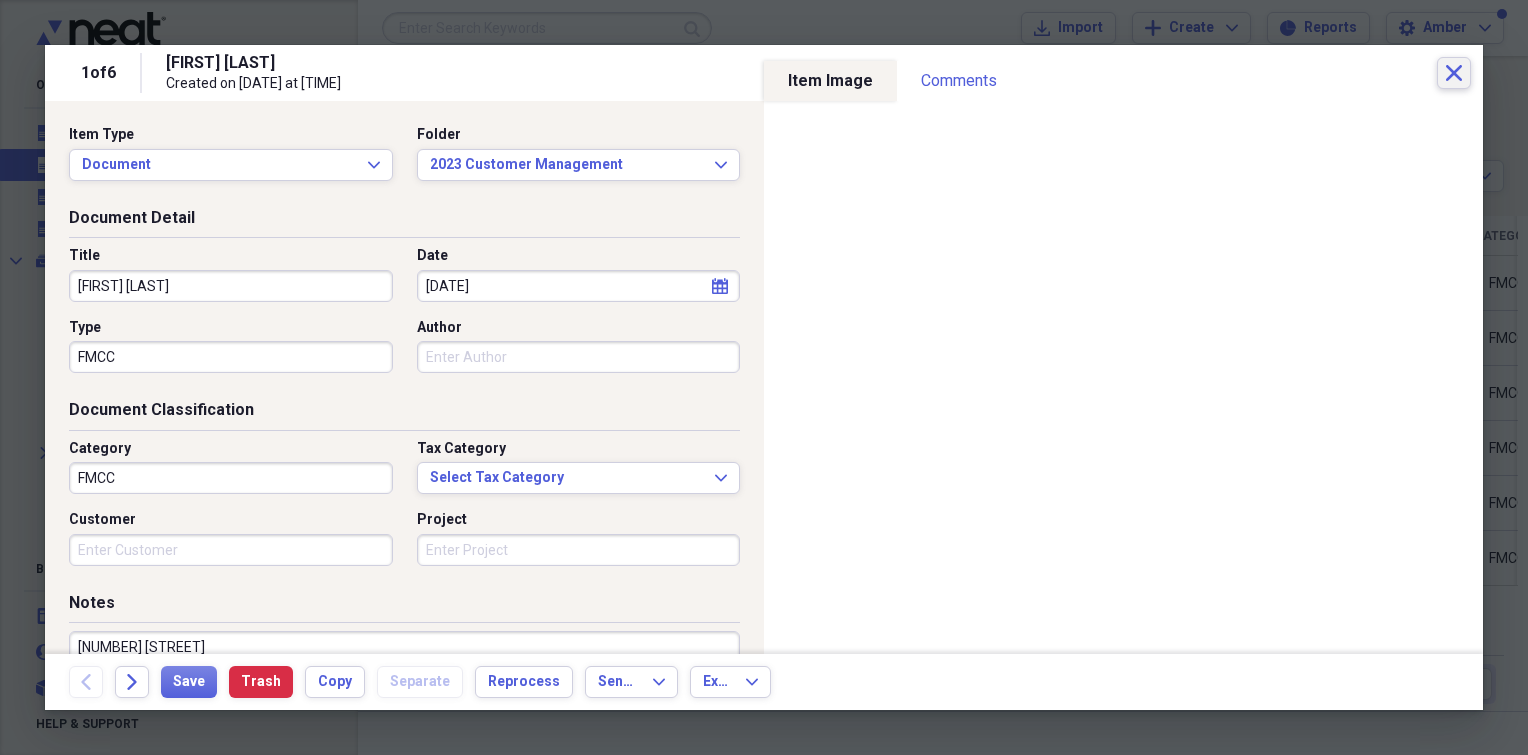 click on "Close" at bounding box center (1454, 73) 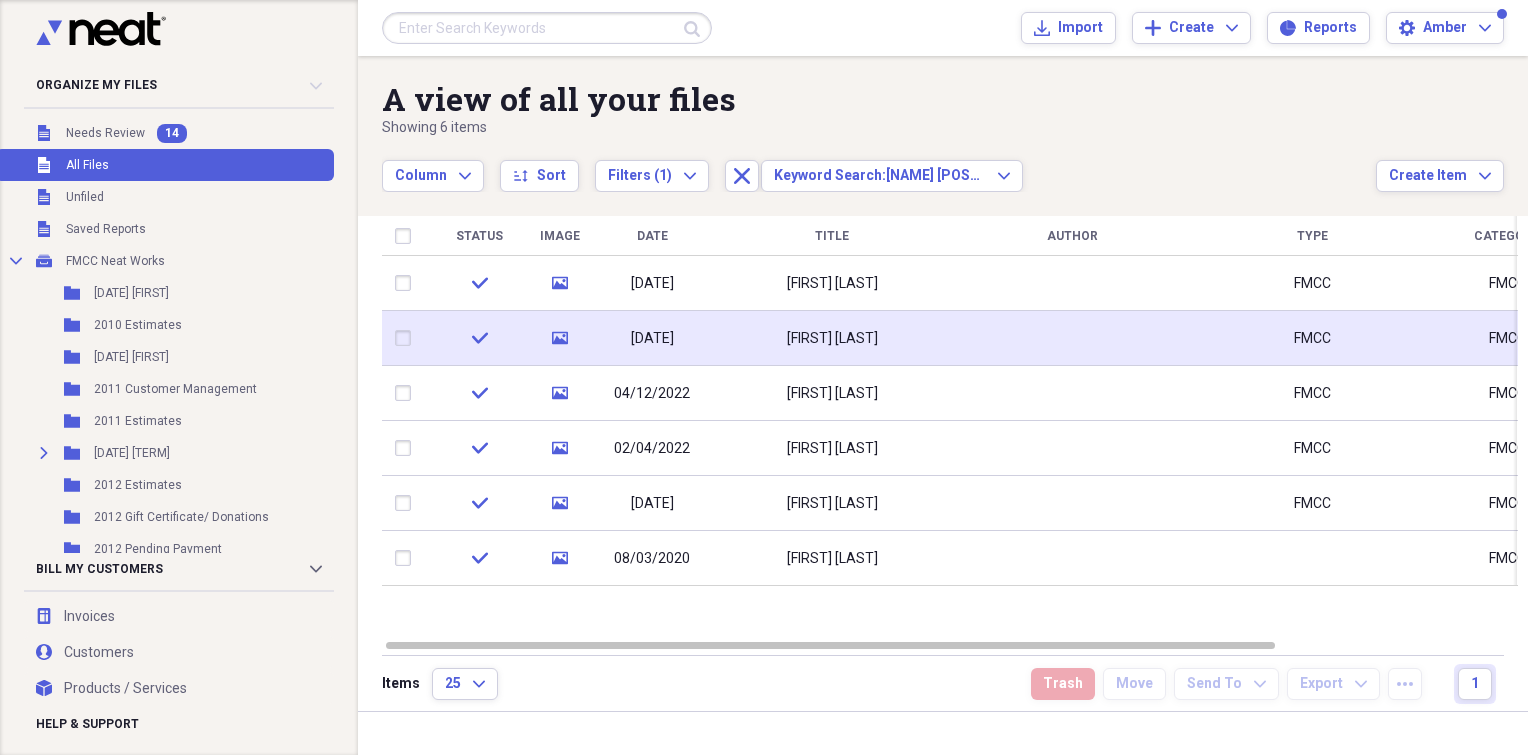 click on "[FIRST] [LAST]" at bounding box center [832, 338] 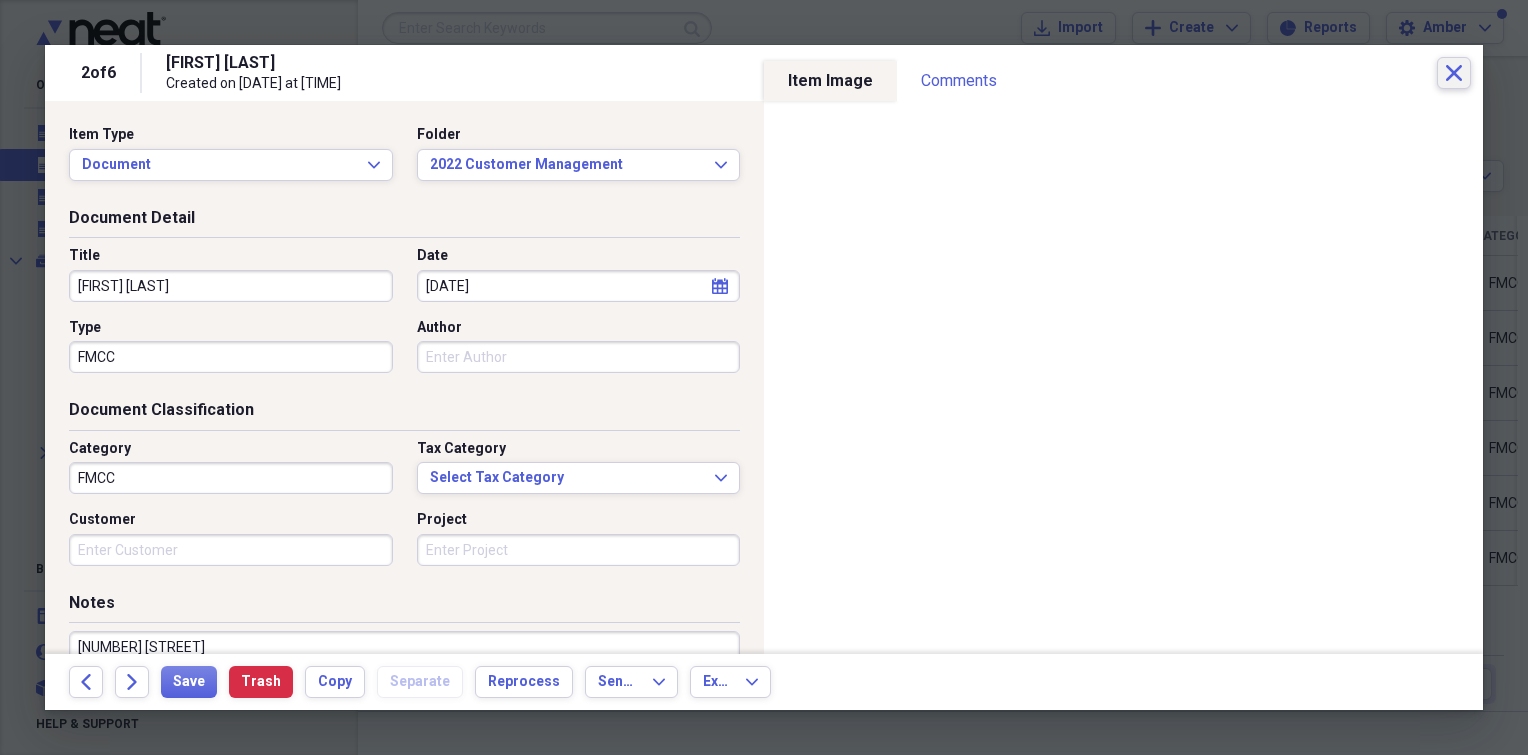 click on "Close" 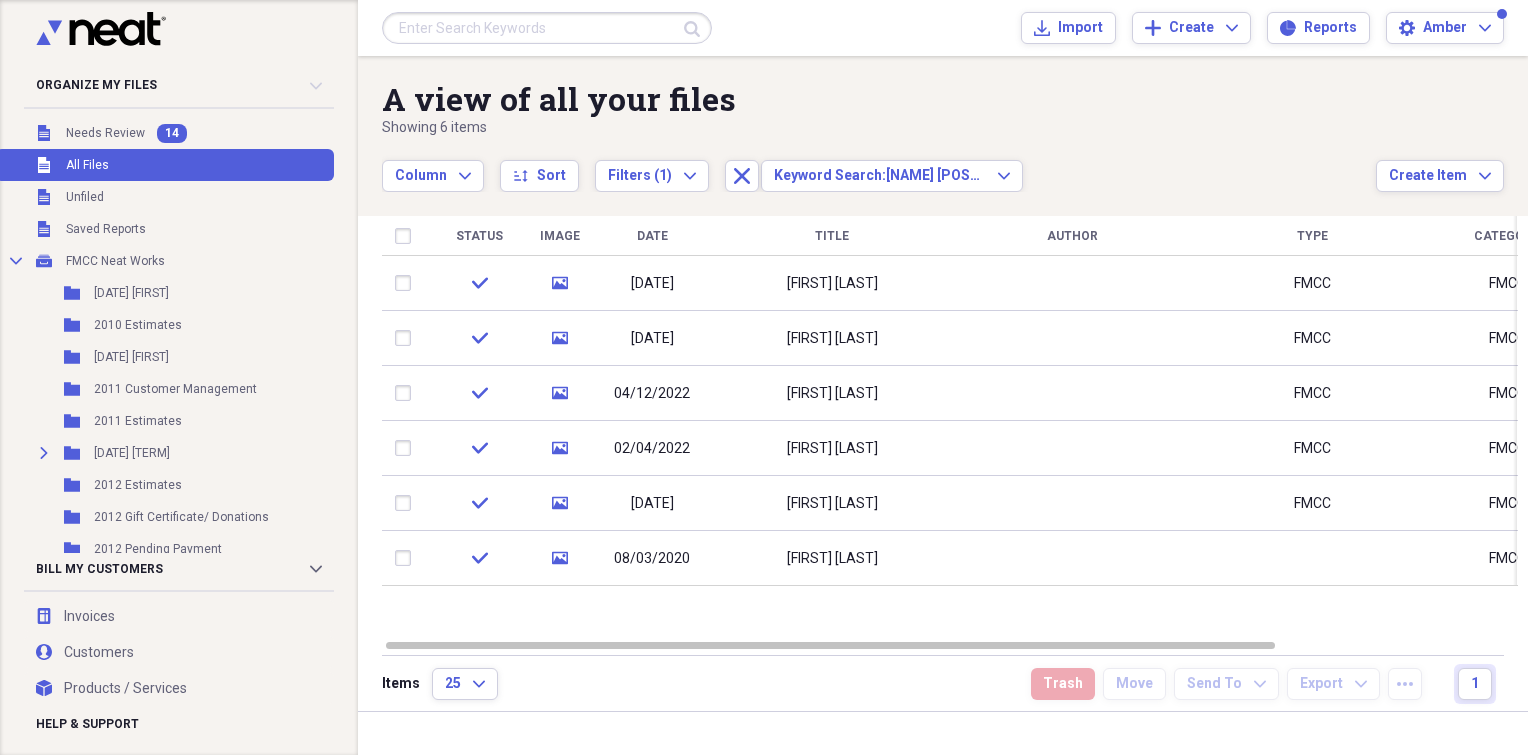 click on "[FIRST] [LAST]" at bounding box center [832, 393] 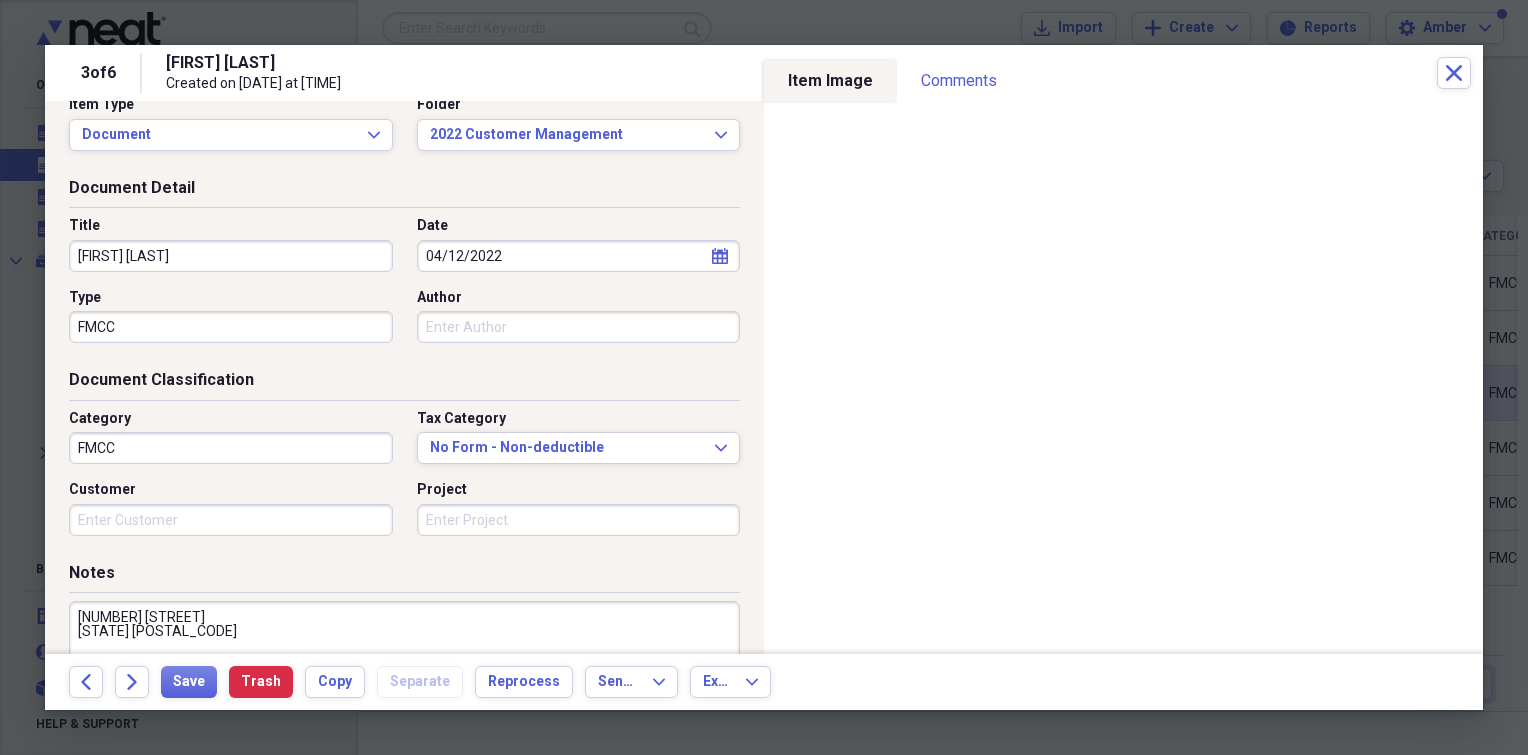 scroll, scrollTop: 0, scrollLeft: 0, axis: both 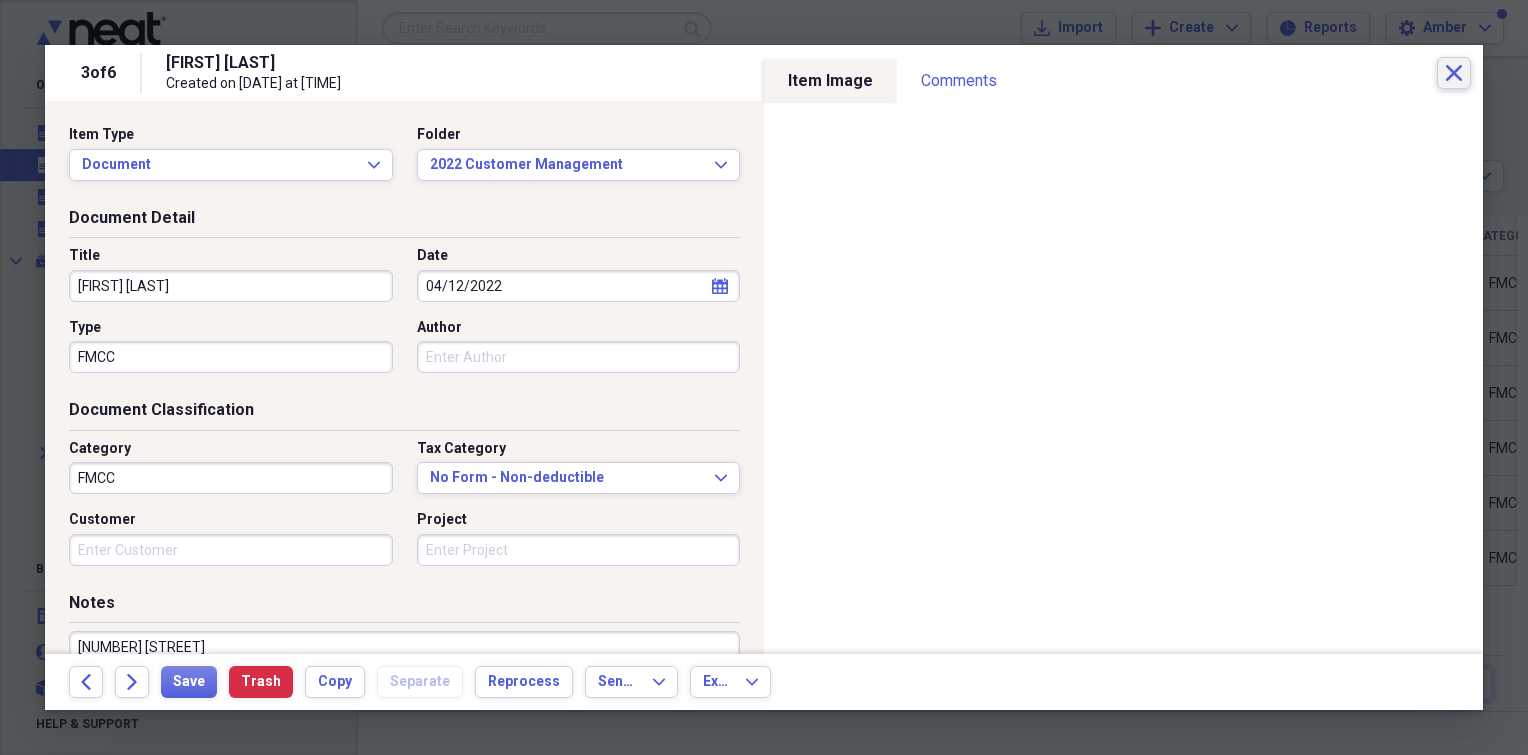 click on "Close" 